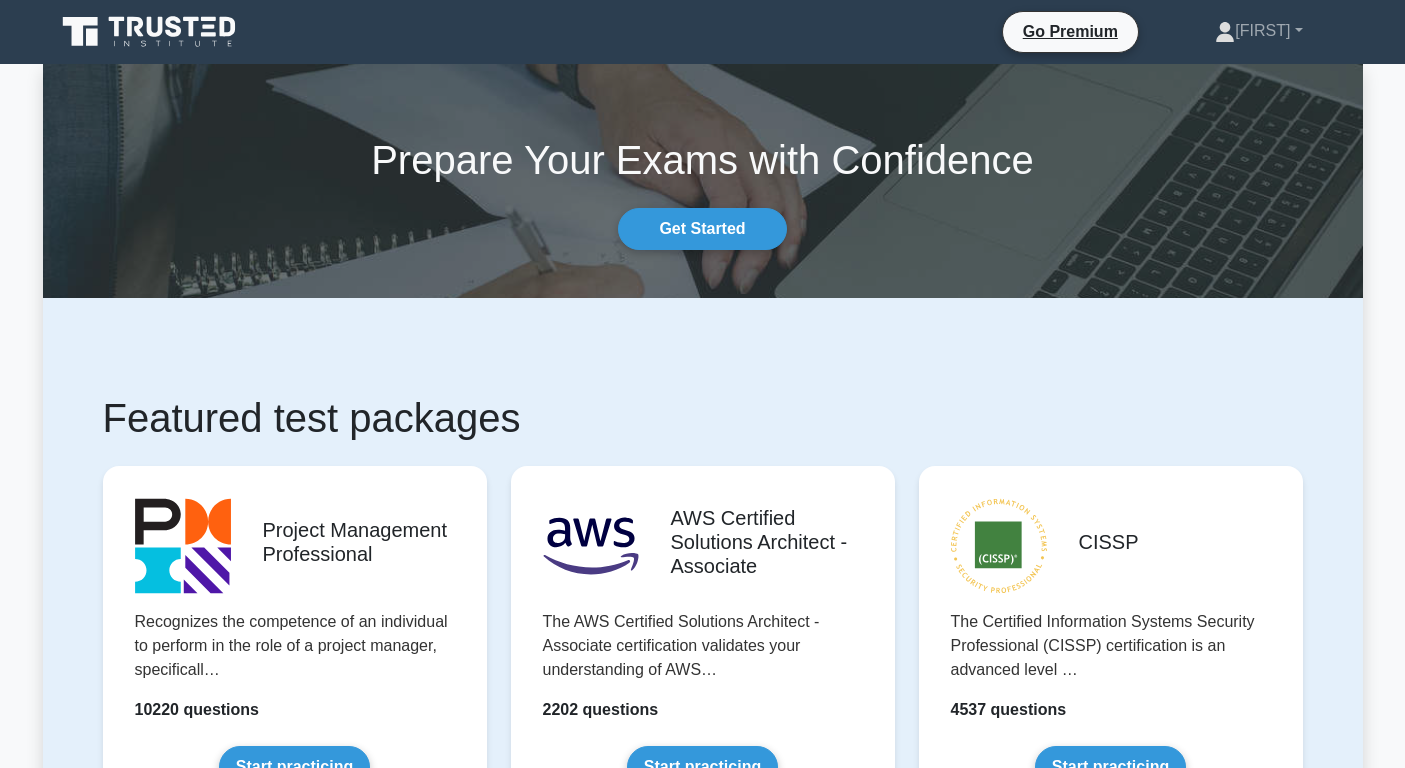 scroll, scrollTop: 0, scrollLeft: 0, axis: both 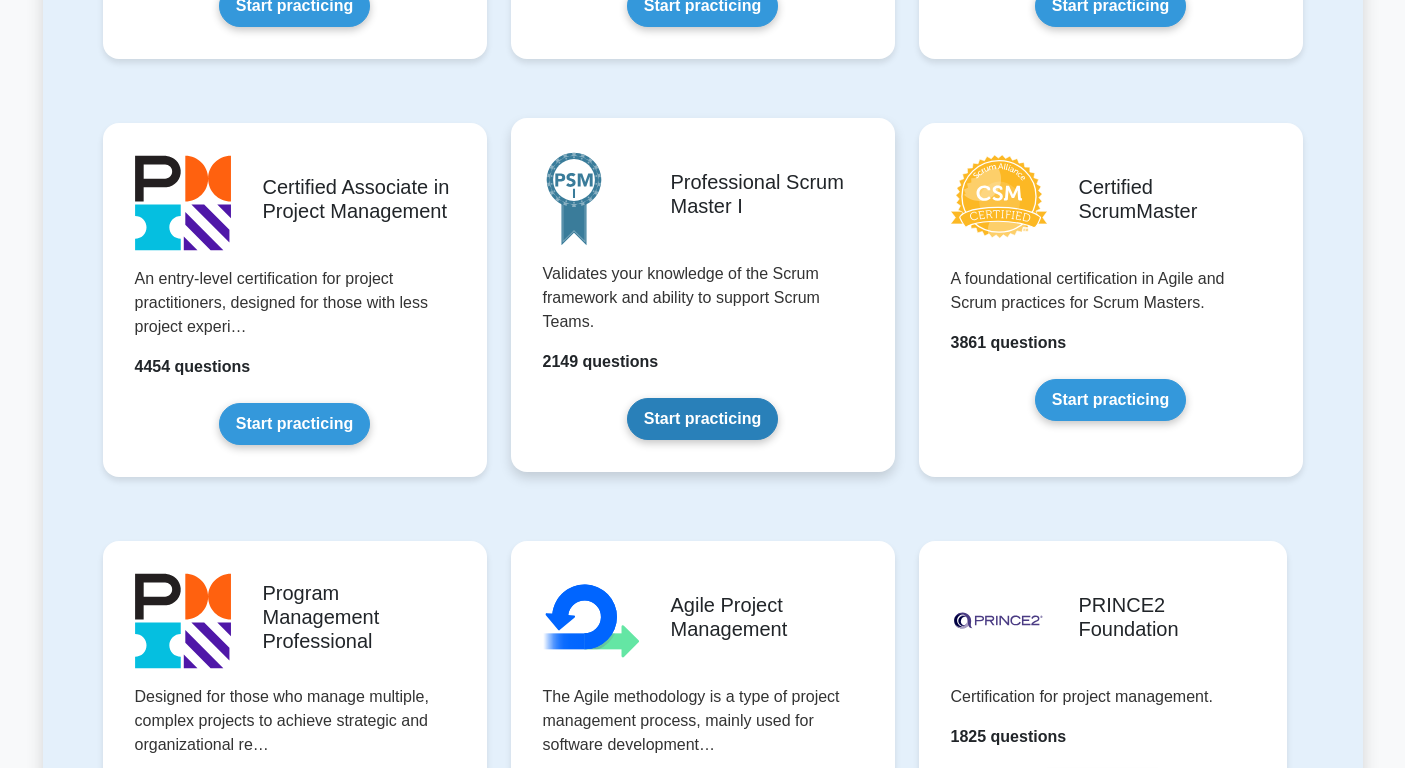 click on "Start practicing" at bounding box center (702, 419) 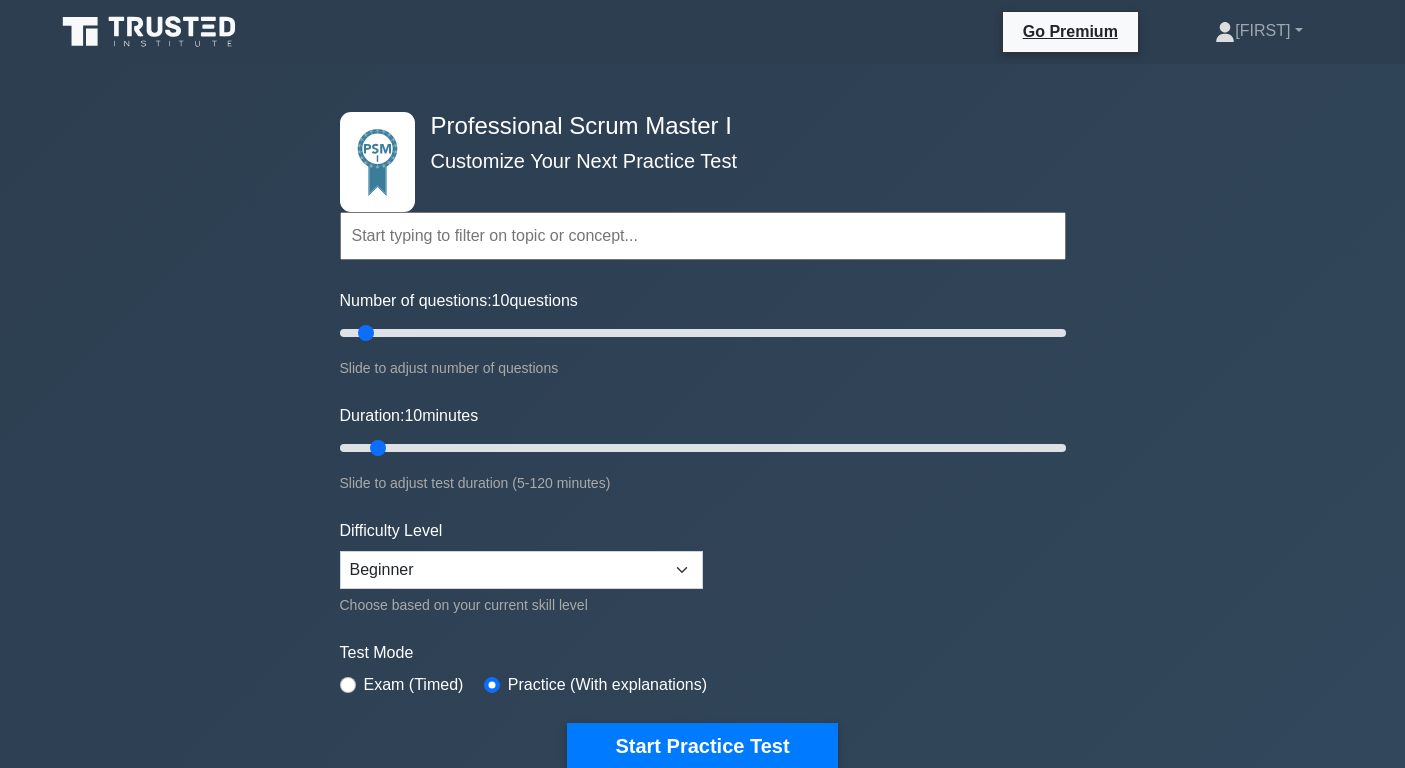 scroll, scrollTop: 0, scrollLeft: 0, axis: both 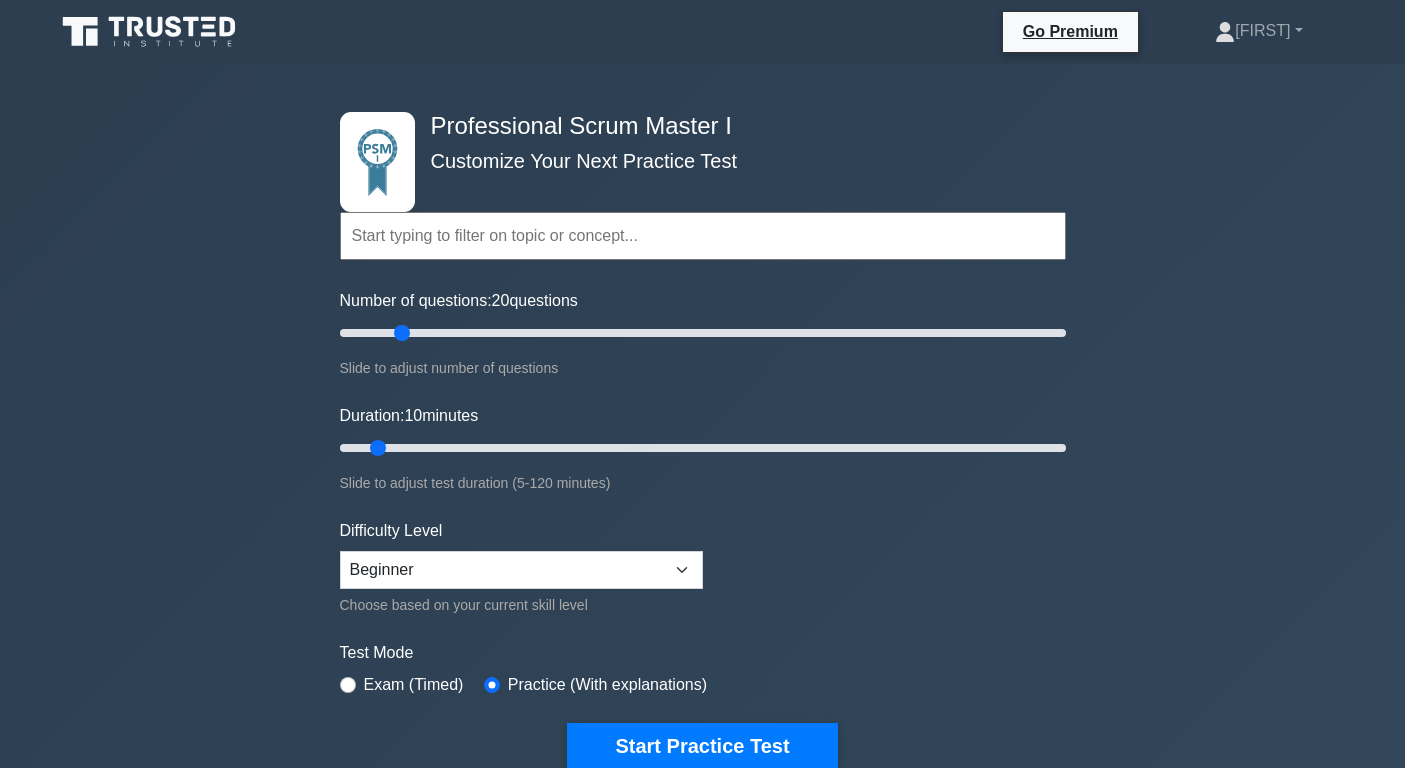 drag, startPoint x: 364, startPoint y: 332, endPoint x: 394, endPoint y: 334, distance: 30.066593 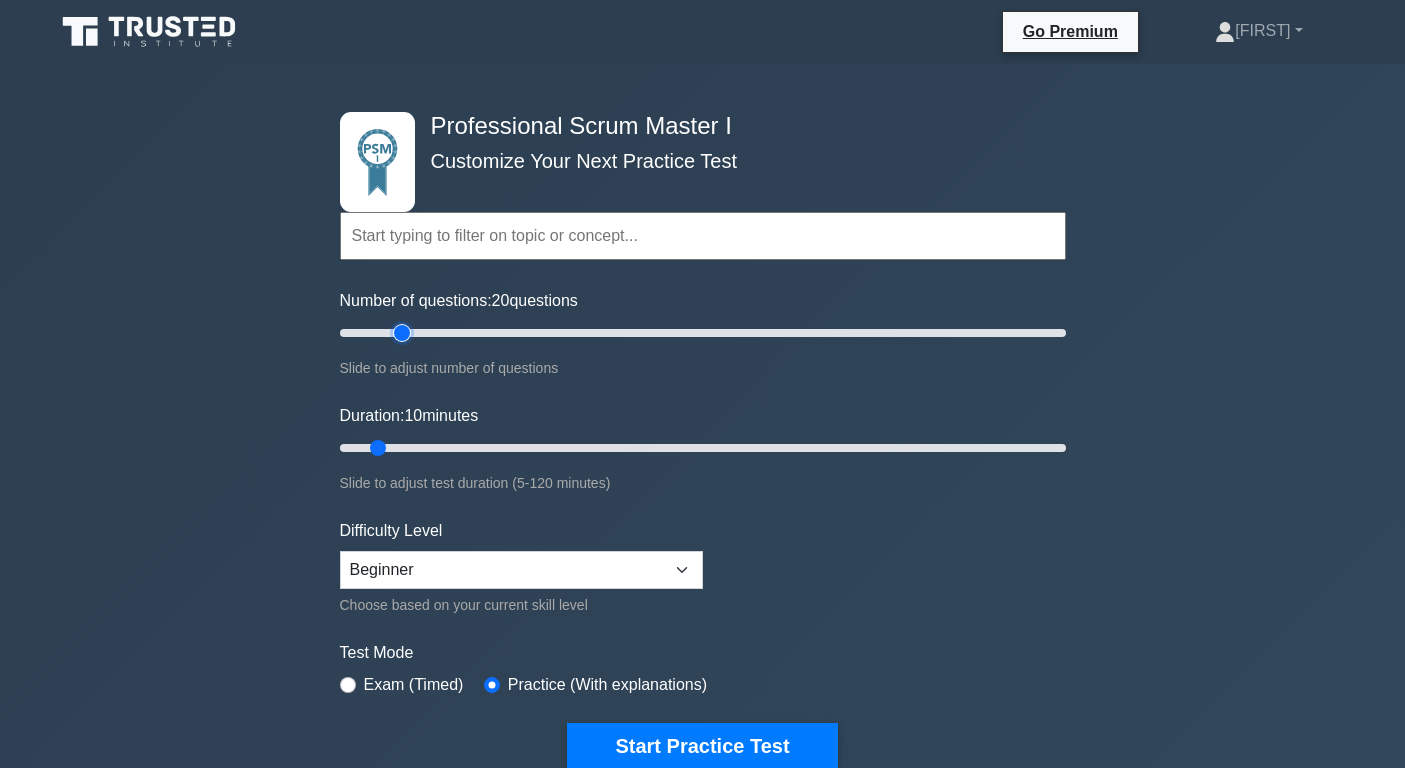 type on "20" 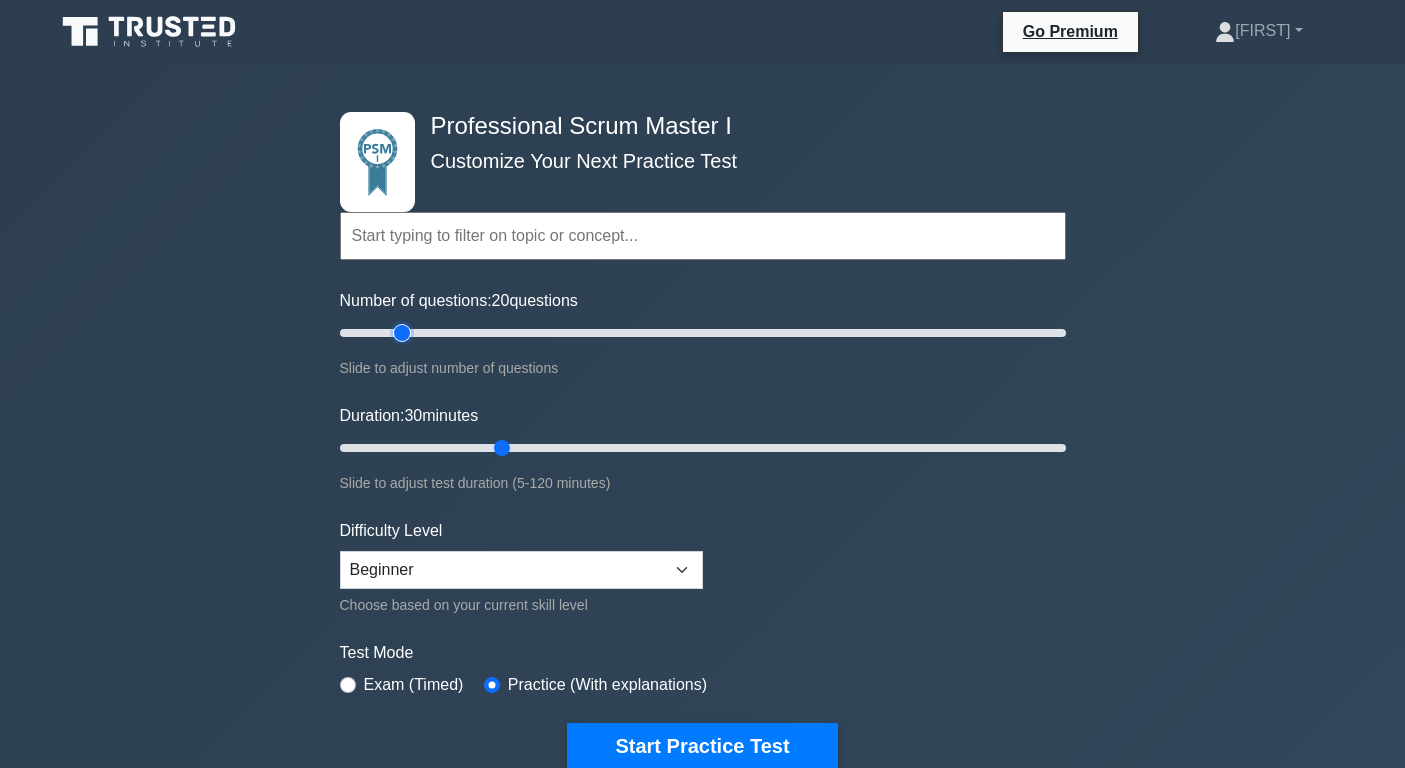 drag, startPoint x: 380, startPoint y: 448, endPoint x: 495, endPoint y: 447, distance: 115.00435 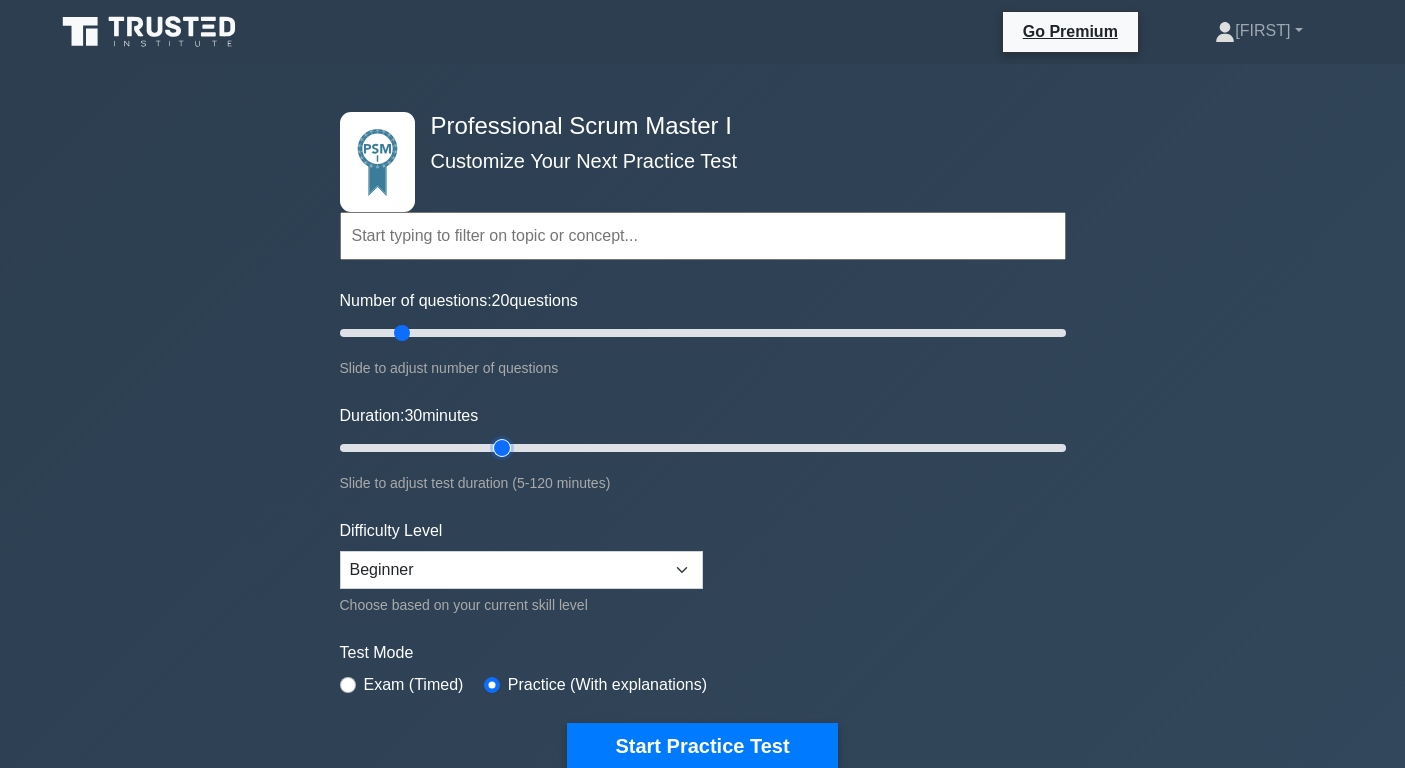 type on "30" 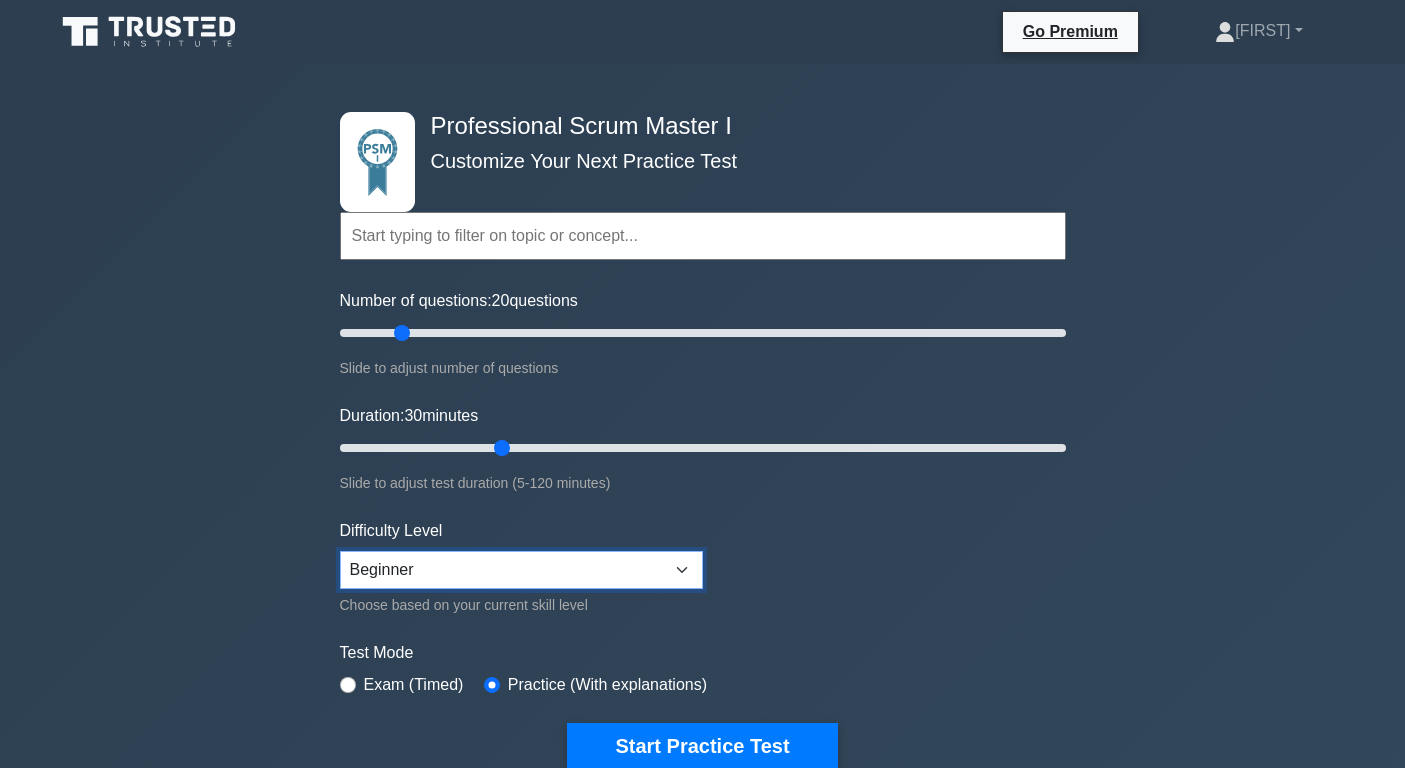 click on "Beginner
Intermediate
Expert" at bounding box center (521, 570) 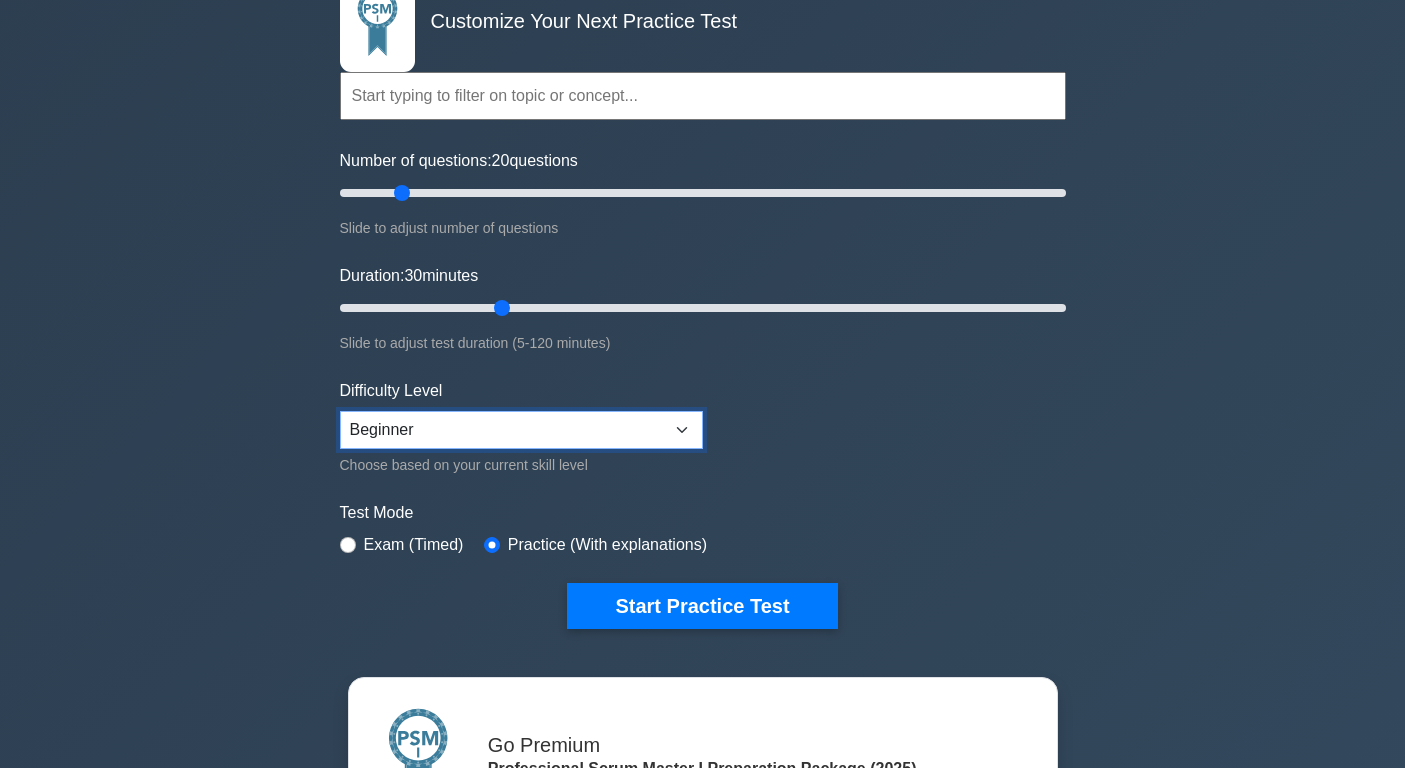 scroll, scrollTop: 145, scrollLeft: 0, axis: vertical 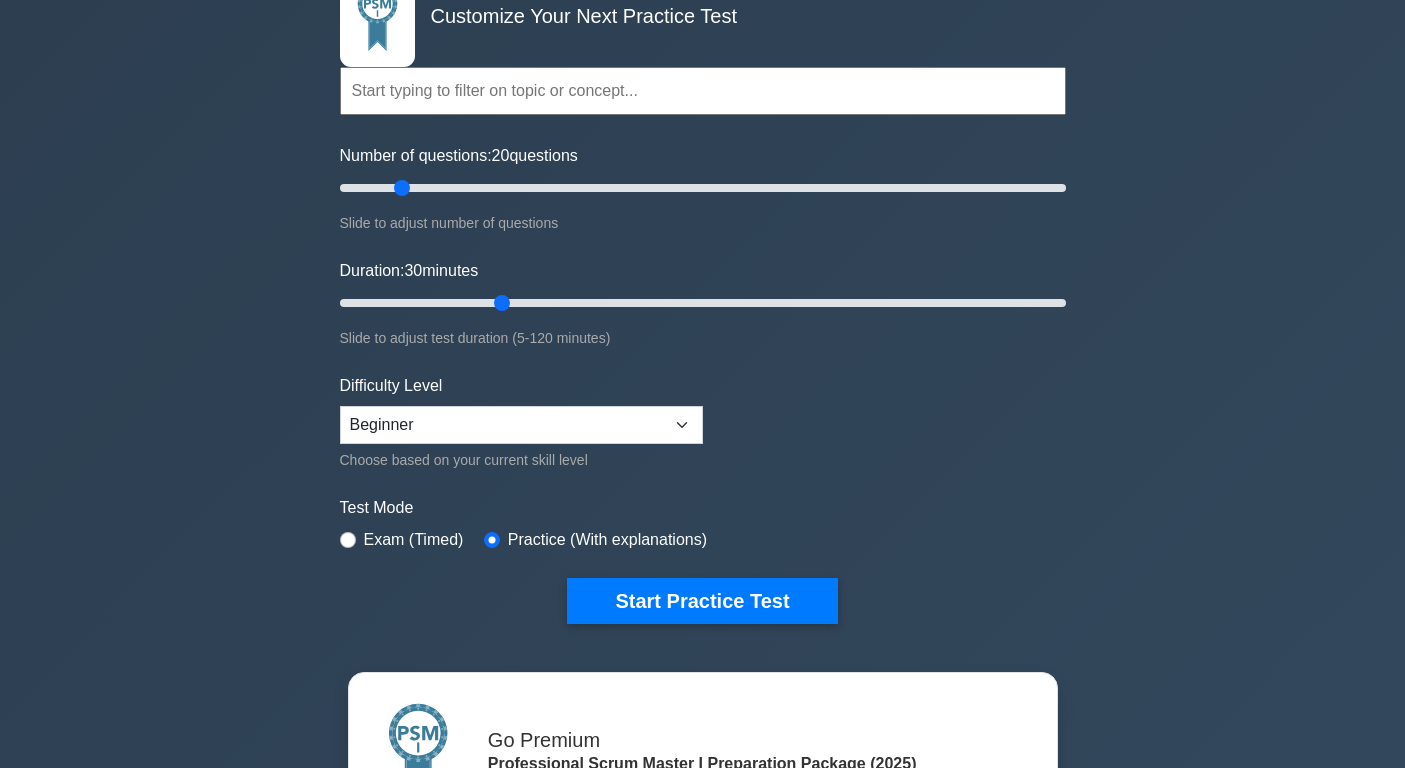 click on "Test Mode
Exam (Timed)
Practice (With explanations)" at bounding box center (703, 525) 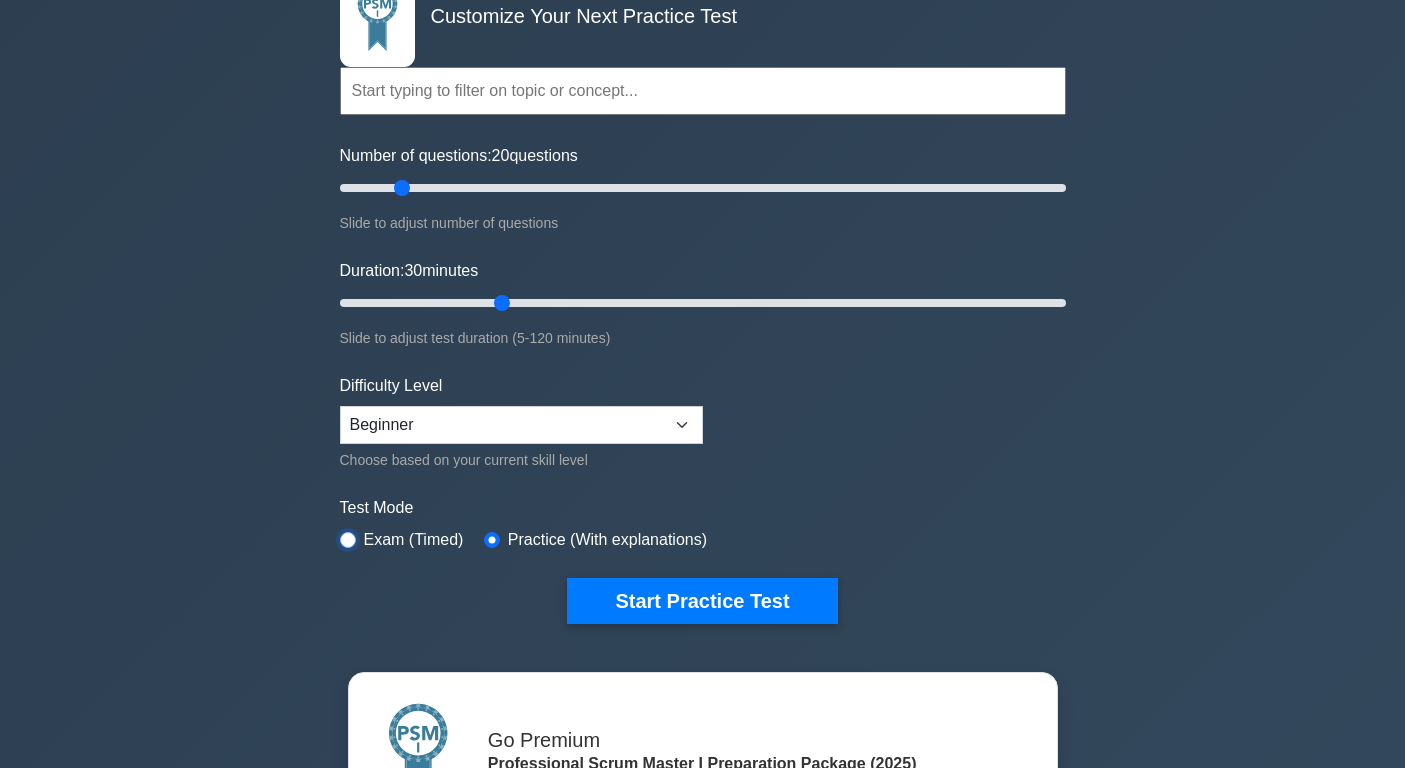 click at bounding box center (348, 540) 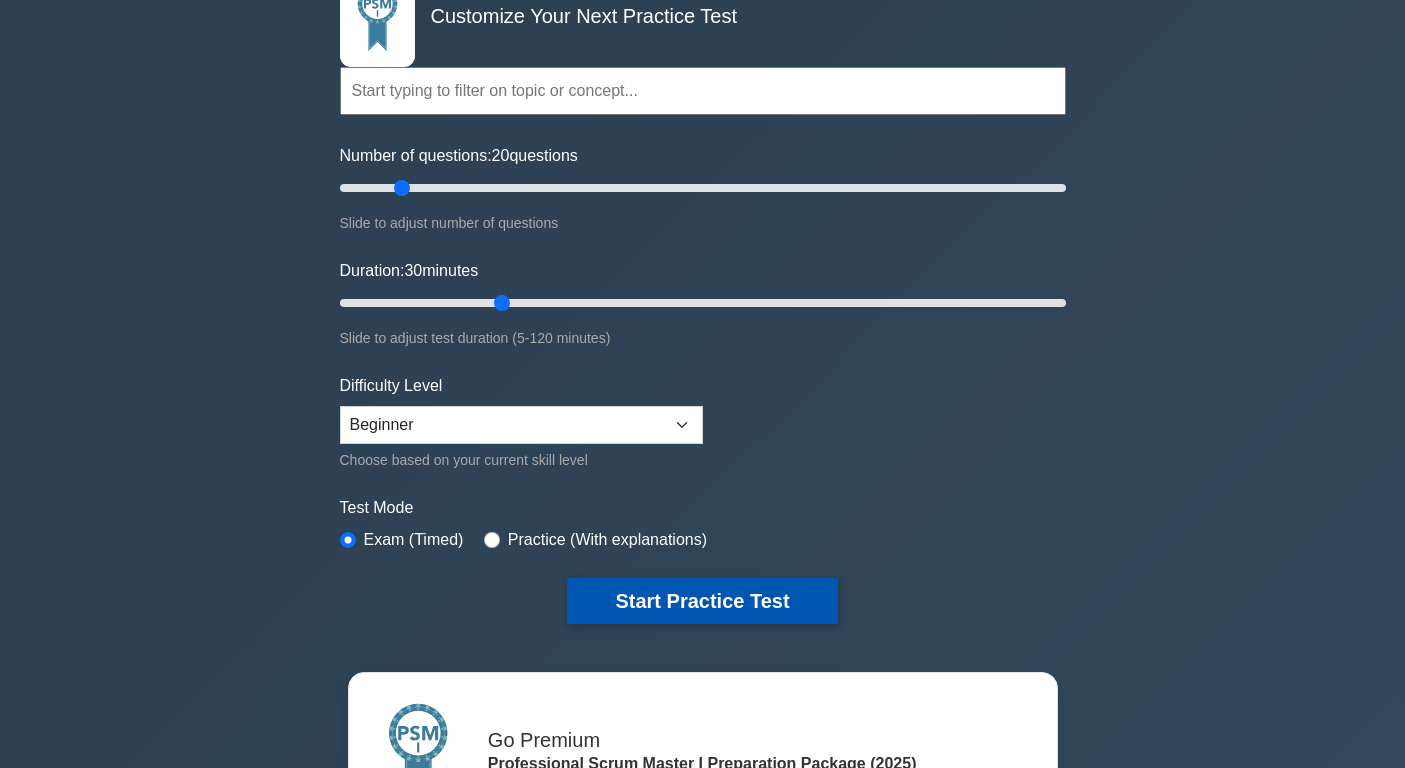 click on "Start Practice Test" at bounding box center (702, 601) 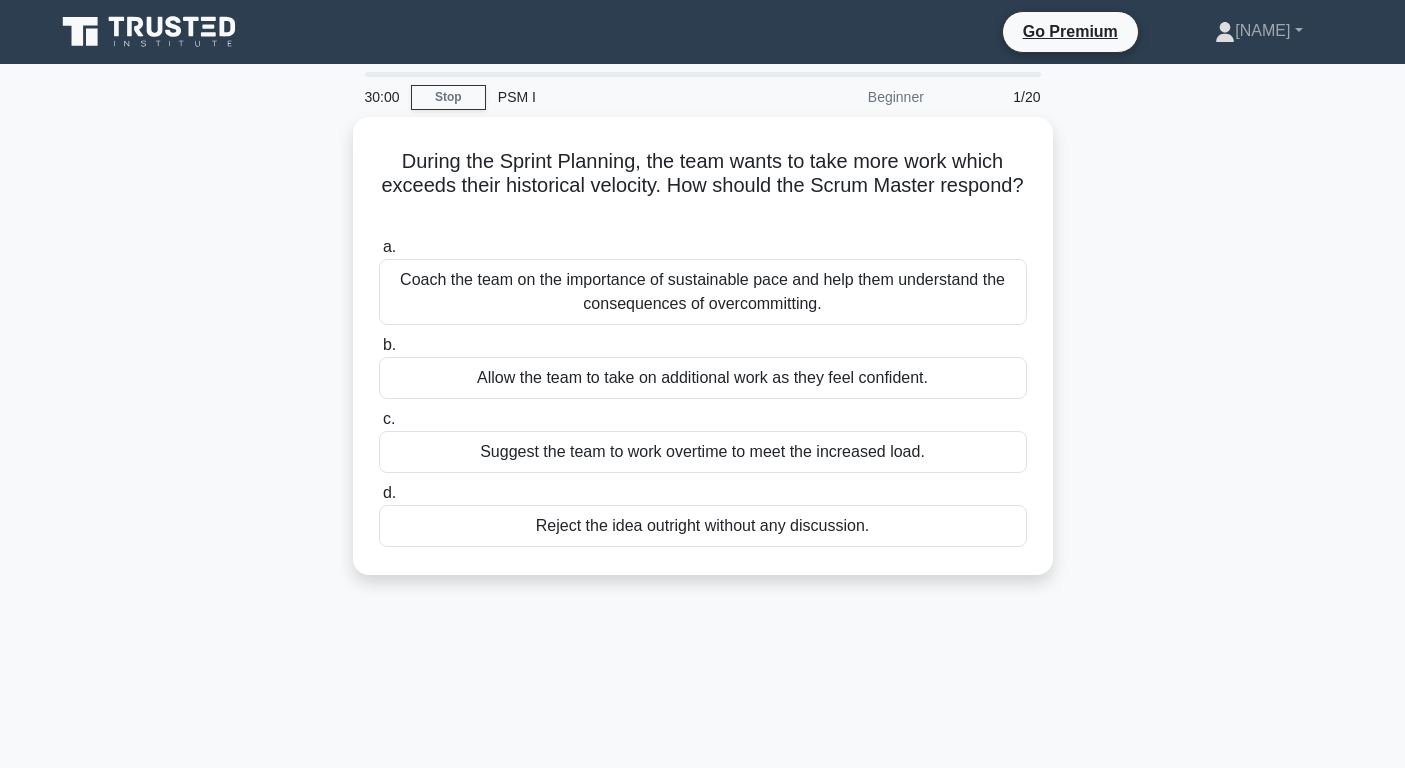 scroll, scrollTop: 0, scrollLeft: 0, axis: both 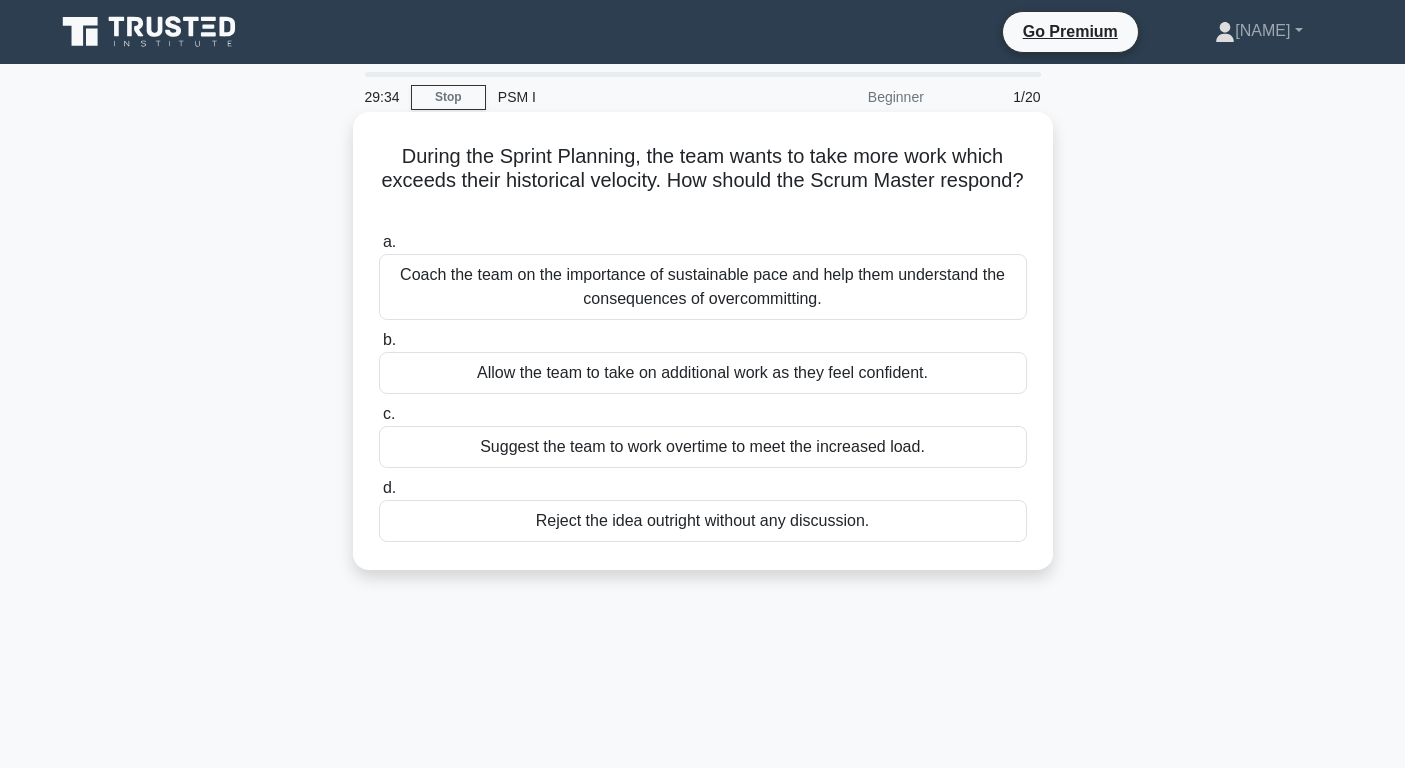 click on "Coach the team on the importance of sustainable pace and help them understand the consequences of overcommitting." at bounding box center [703, 287] 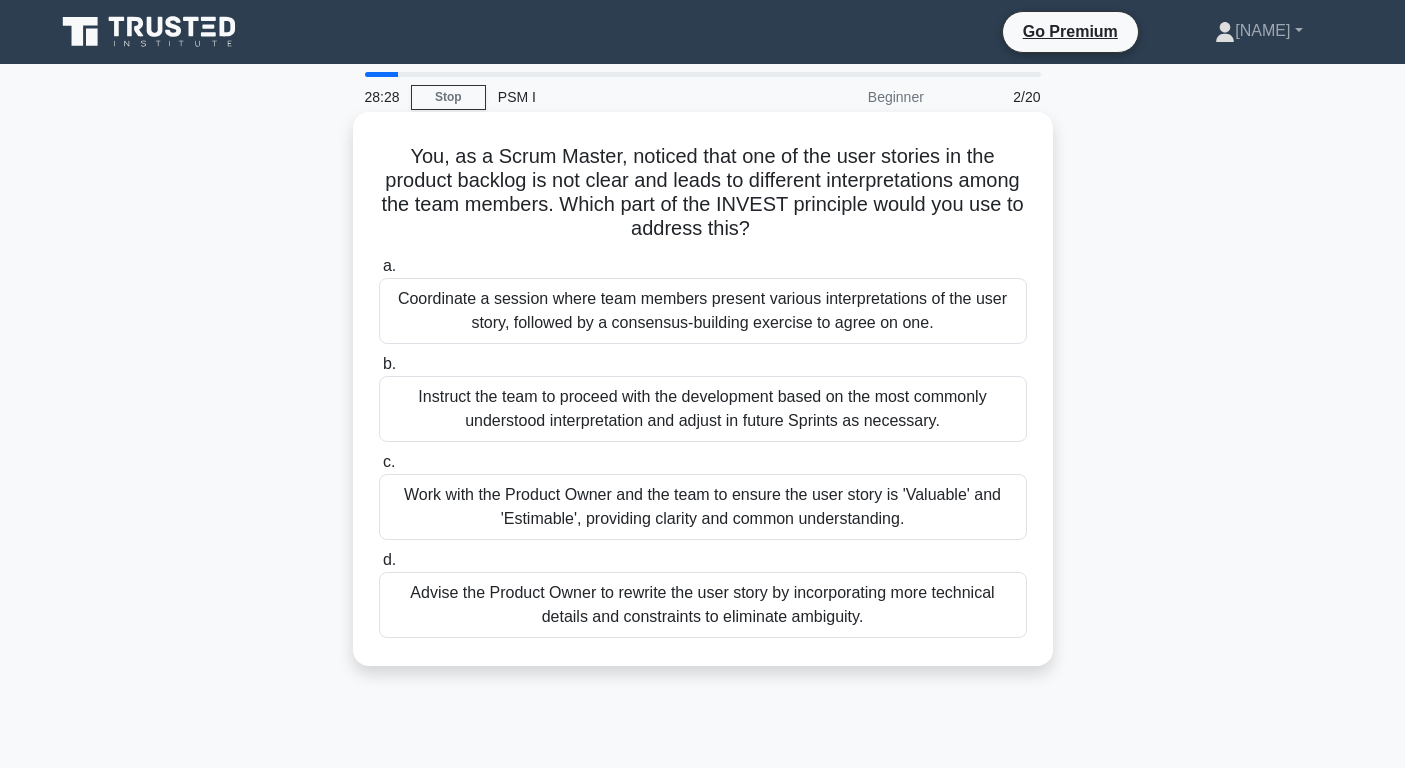 click on "Advise the Product Owner to rewrite the user story by incorporating more technical details and constraints to eliminate ambiguity." at bounding box center (703, 605) 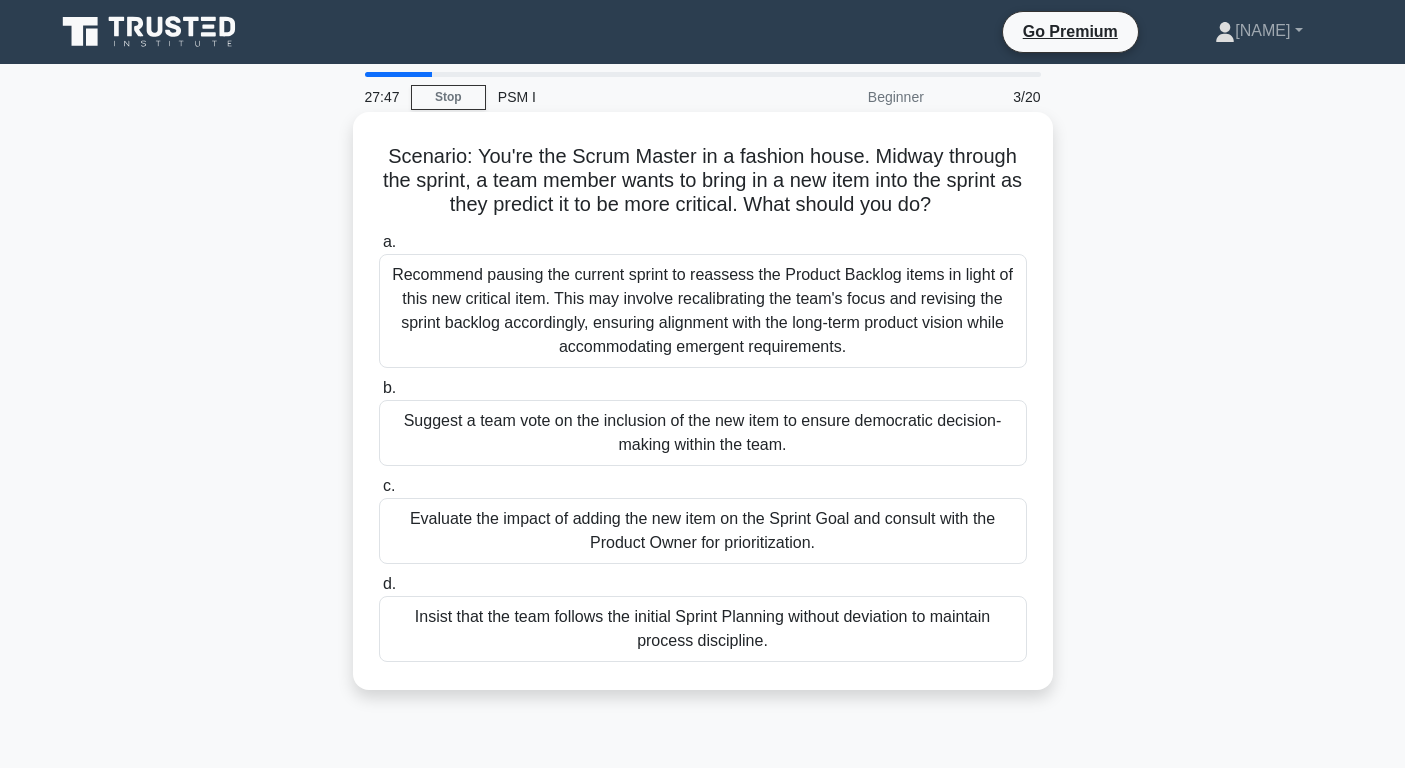 click on "Evaluate the impact of adding the new item on the Sprint Goal and consult with the Product Owner for prioritization." at bounding box center (703, 531) 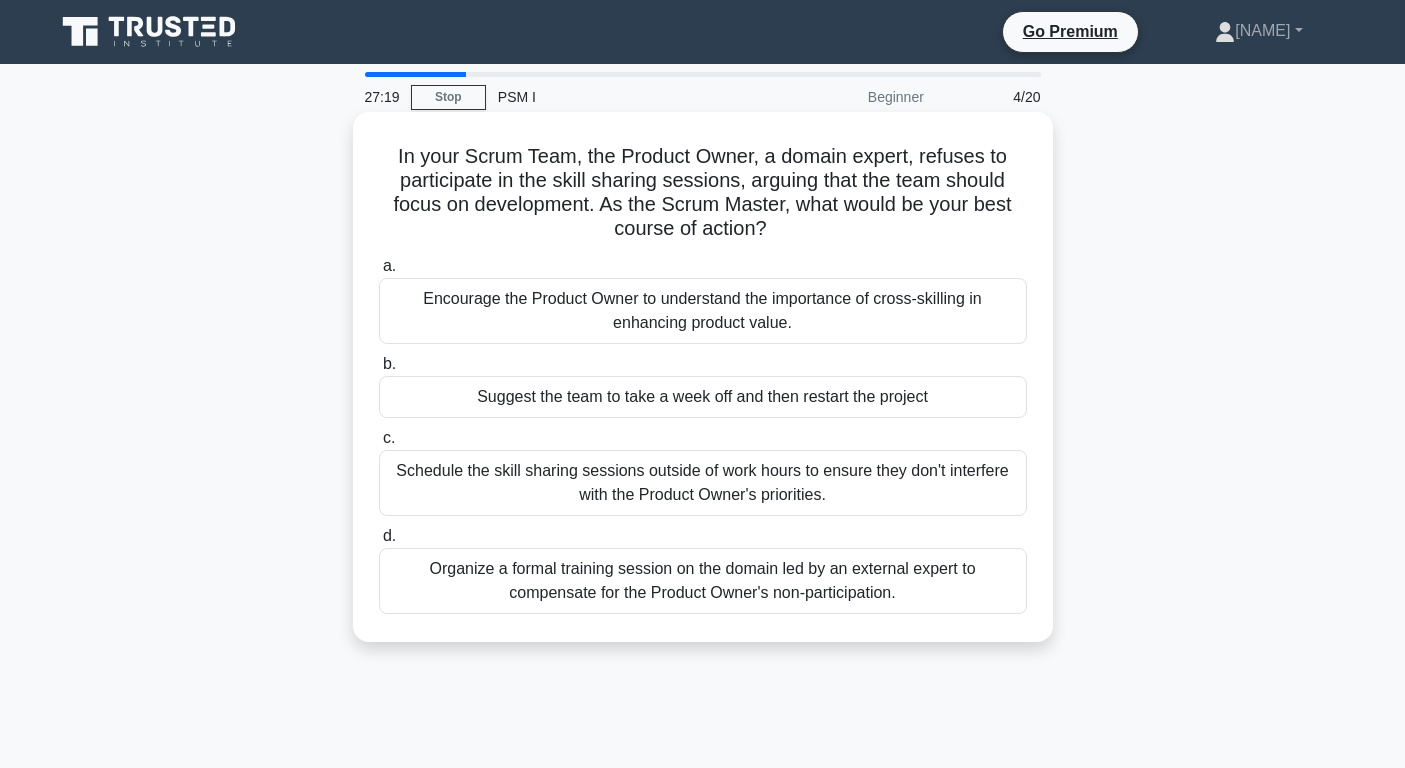 click on "Encourage the Product Owner to understand the importance of cross-skilling in enhancing product value." at bounding box center (703, 311) 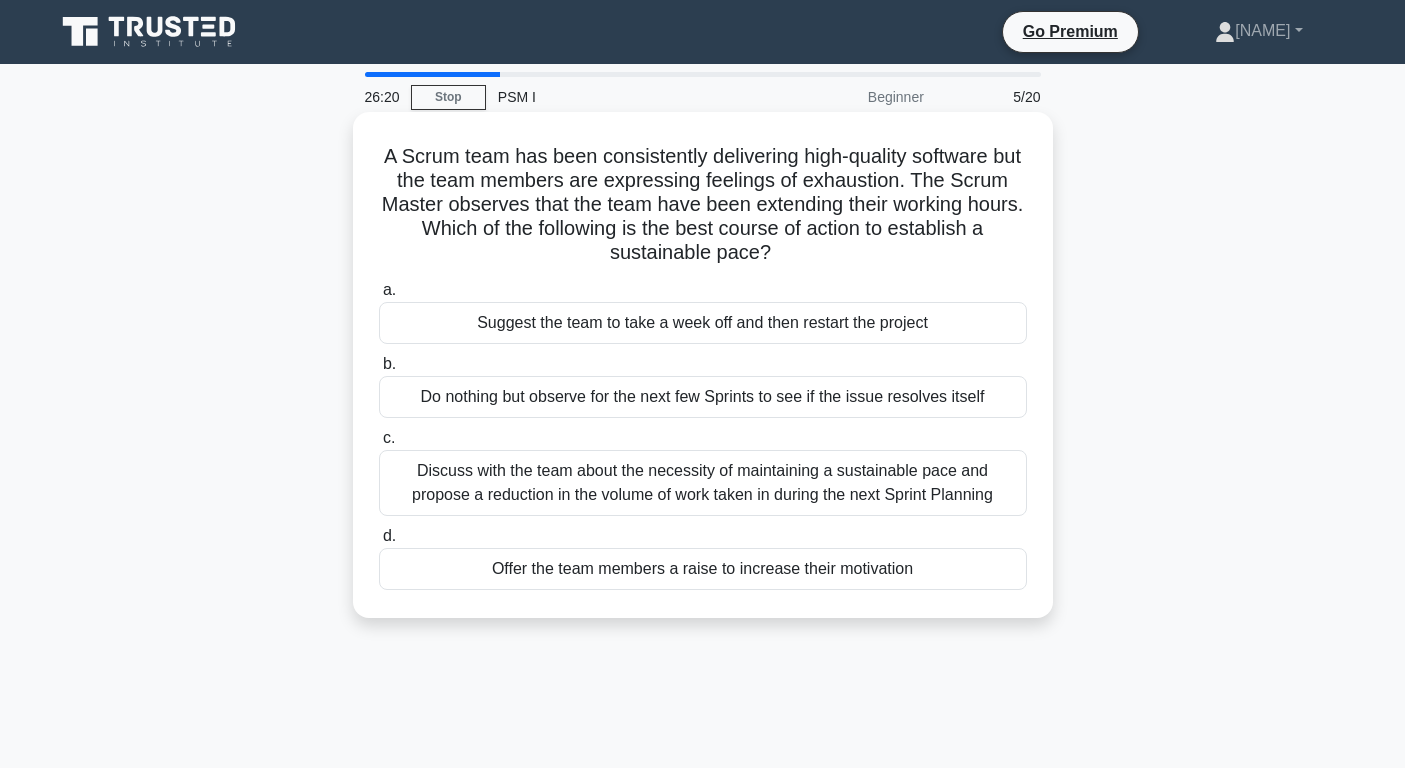 click on "Discuss with the team about the necessity of maintaining a sustainable pace and propose a reduction in the volume of work taken in during the next Sprint Planning" at bounding box center [703, 483] 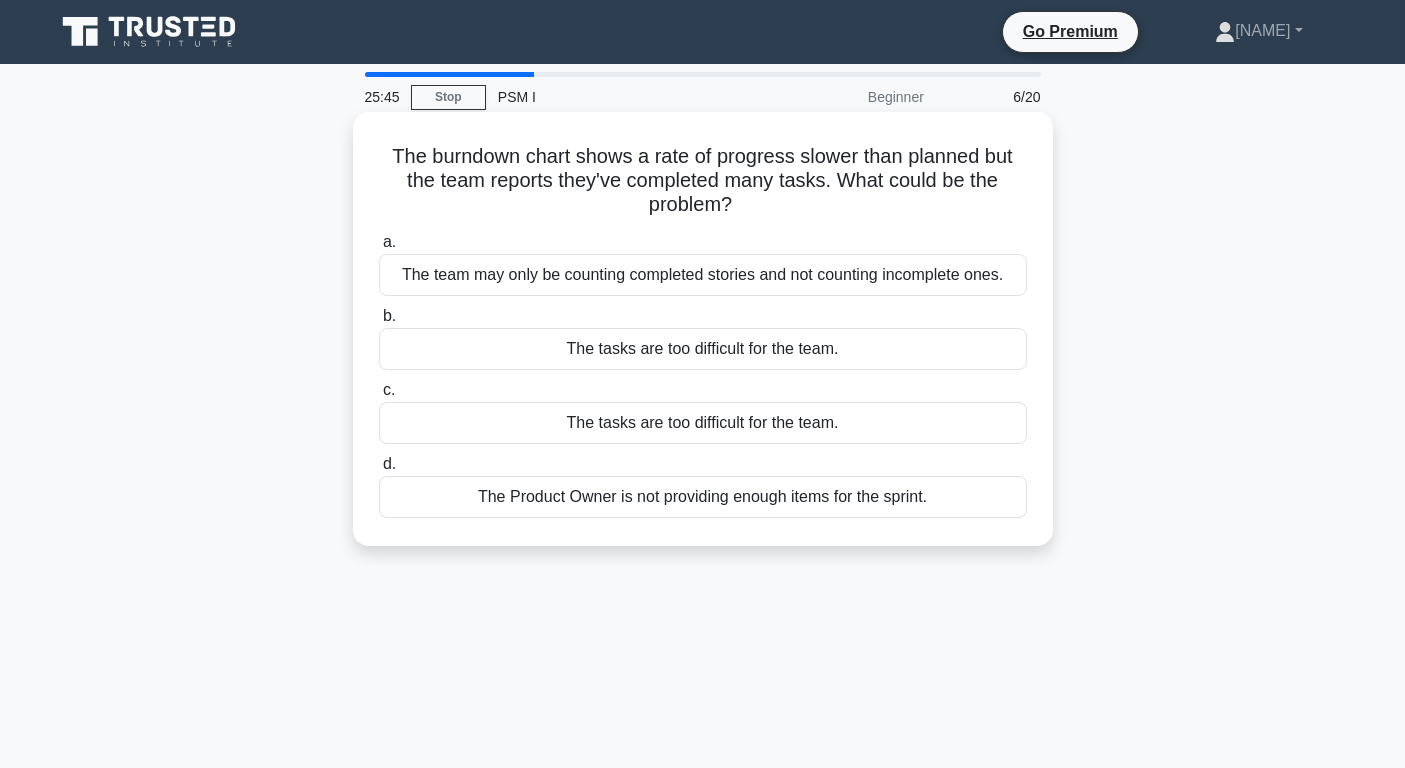 click on "The team may only be counting completed stories and not counting incomplete ones." at bounding box center (703, 275) 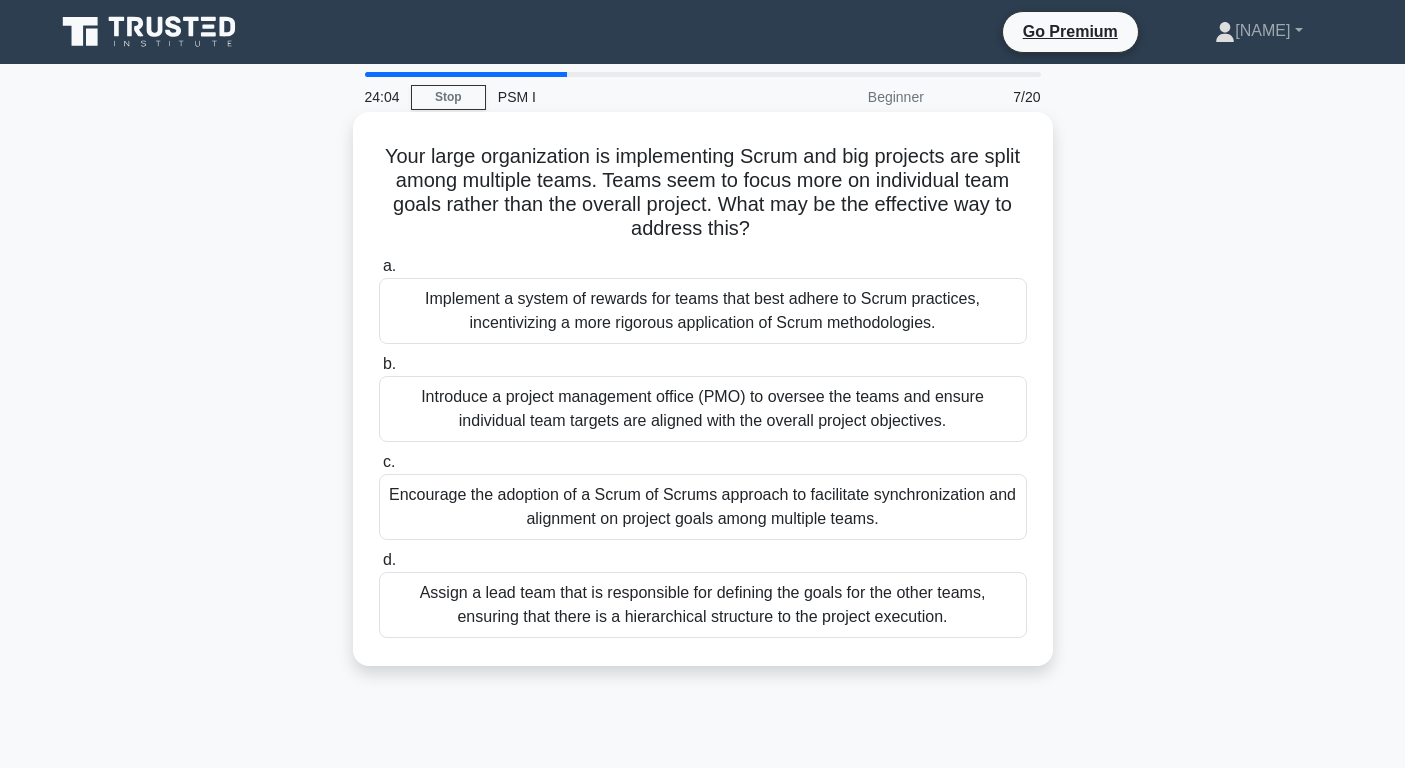 click on "Encourage the adoption of a Scrum of Scrums approach to facilitate synchronization and alignment on project goals among multiple teams." at bounding box center (703, 507) 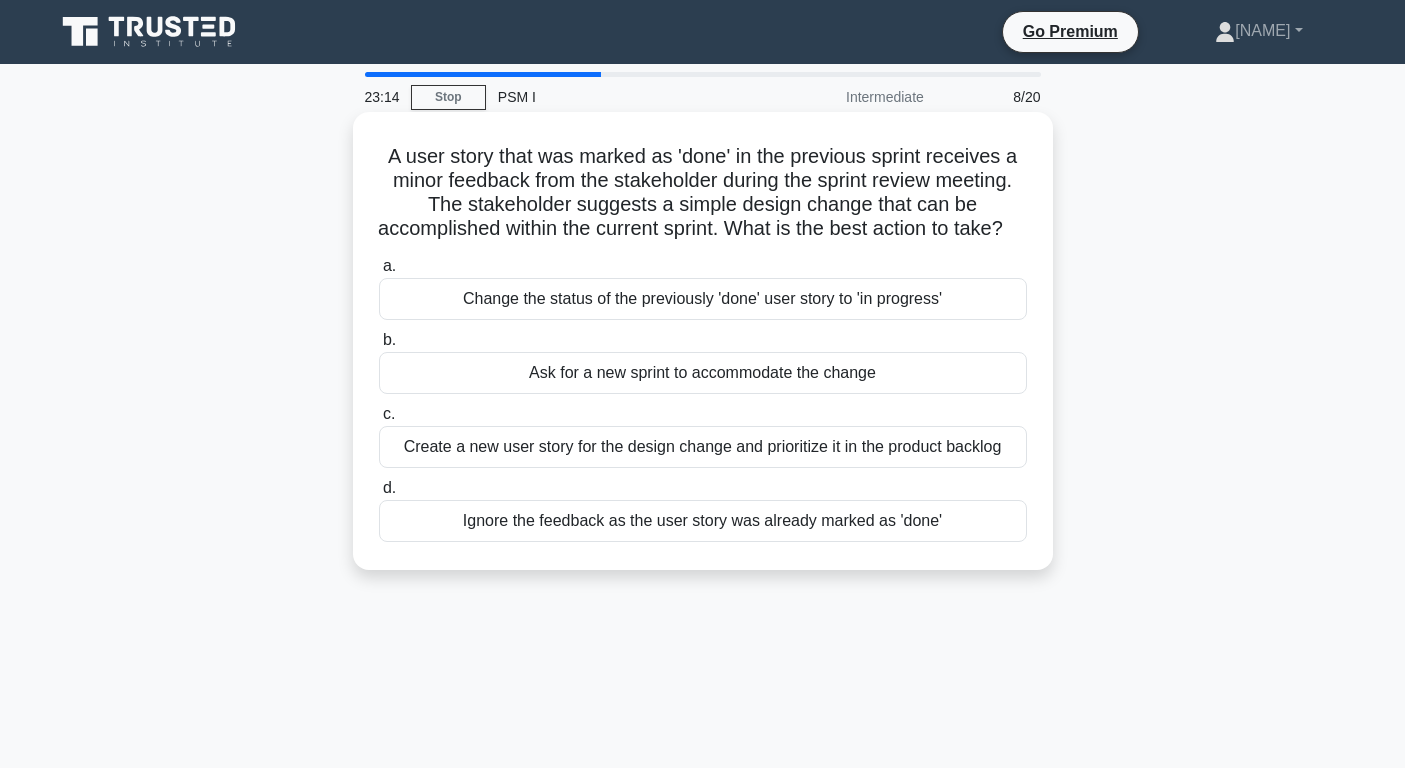 click on "Create a new user story for the design change and prioritize it in the product backlog" at bounding box center (703, 447) 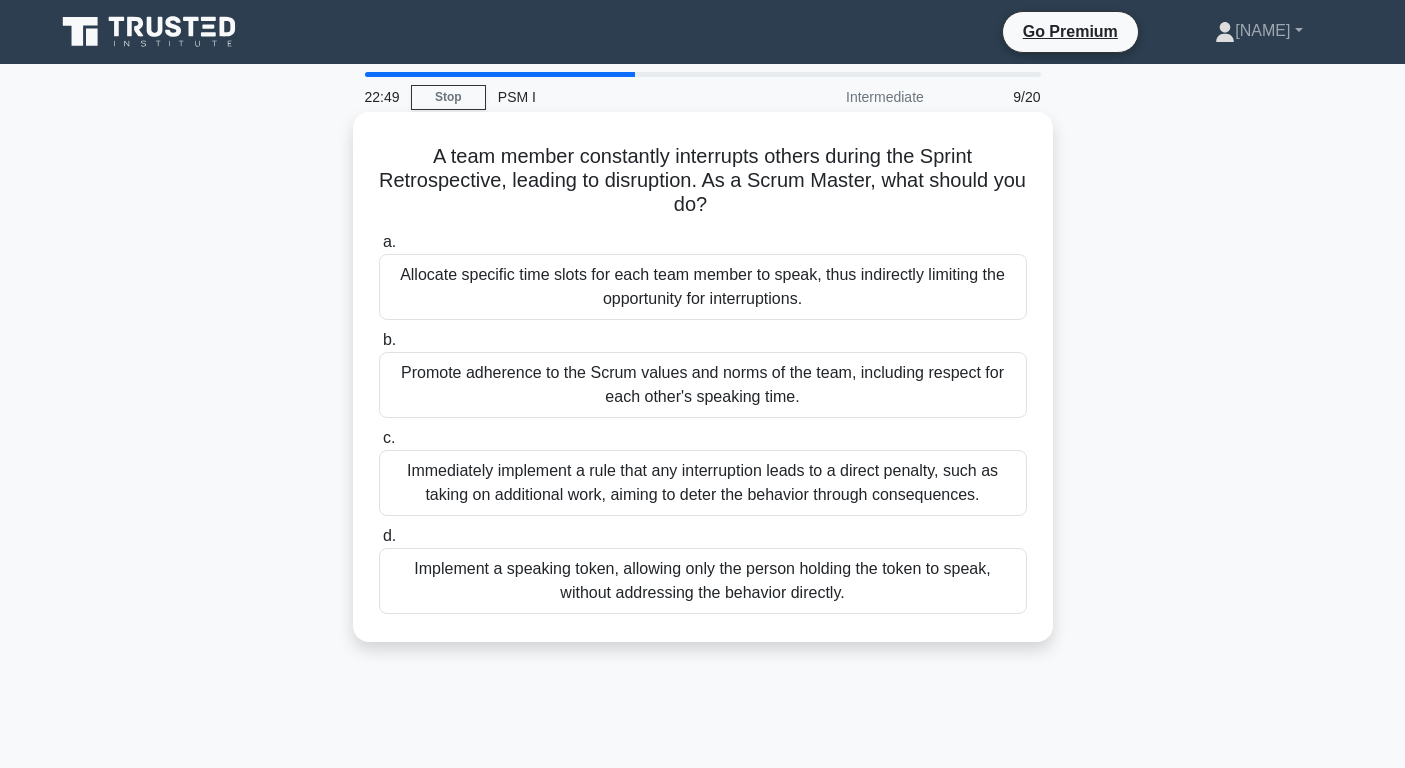 click on "Promote adherence to the Scrum values and norms of the team, including respect for each other's speaking time." at bounding box center (703, 385) 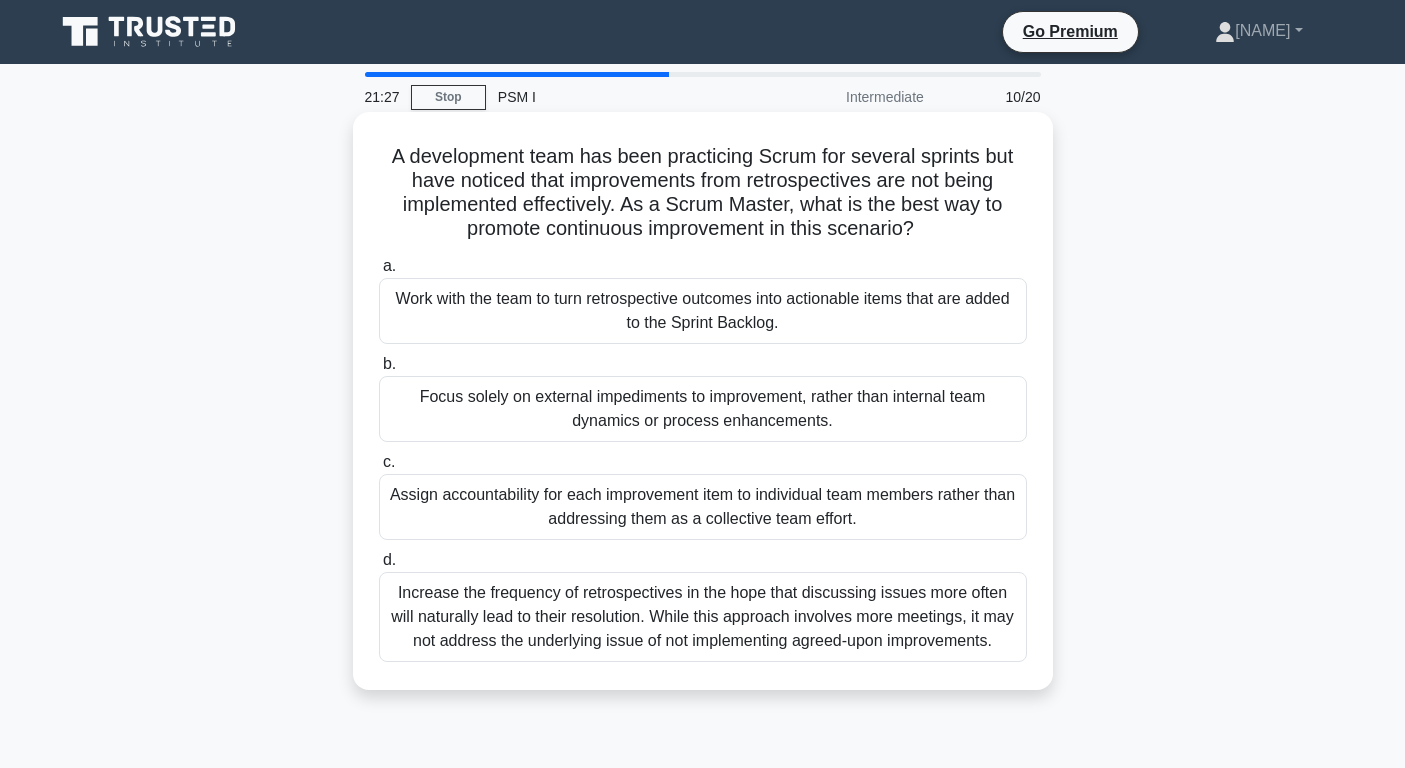 click on "Work with the team to turn retrospective outcomes into actionable items that are added to the Sprint Backlog." at bounding box center [703, 311] 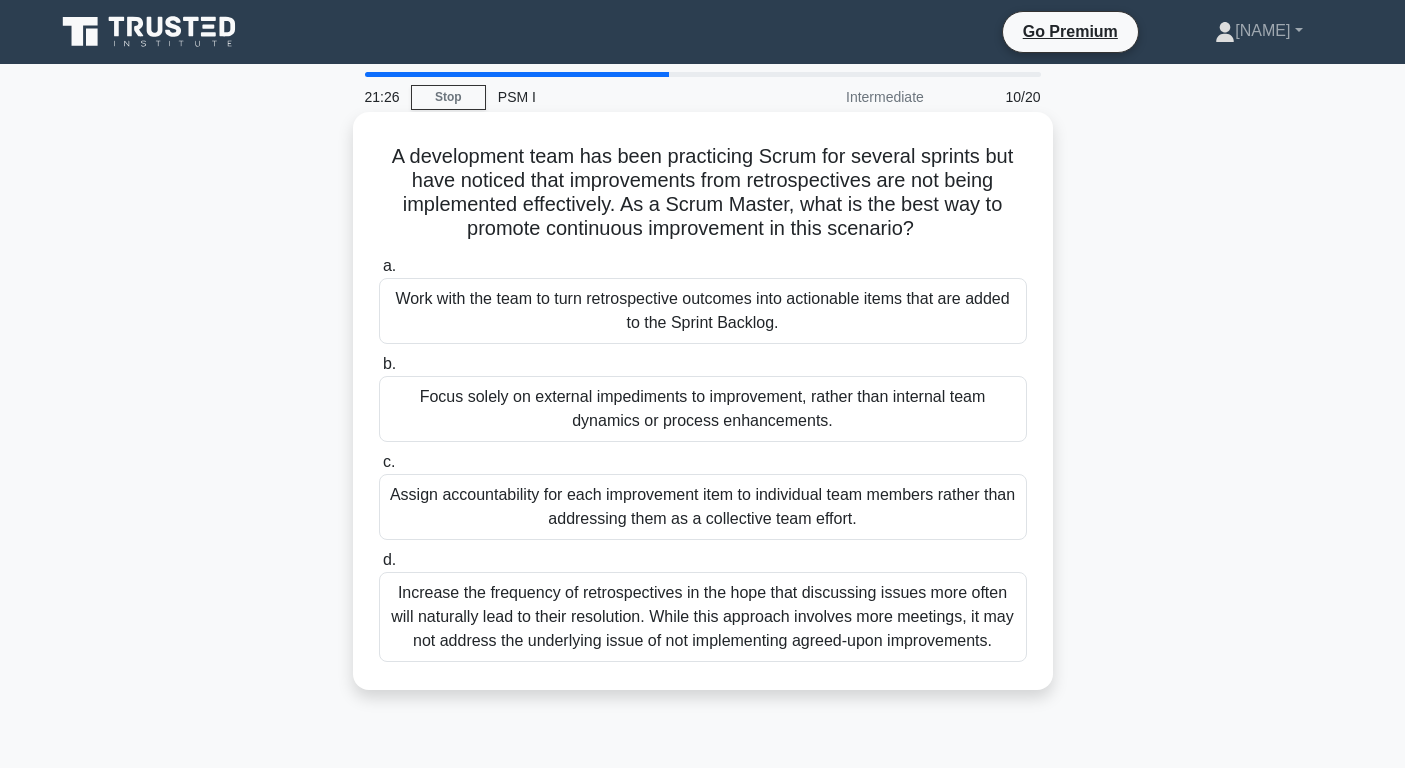 click on "Work with the team to turn retrospective outcomes into actionable items that are added to the Sprint Backlog." at bounding box center (703, 311) 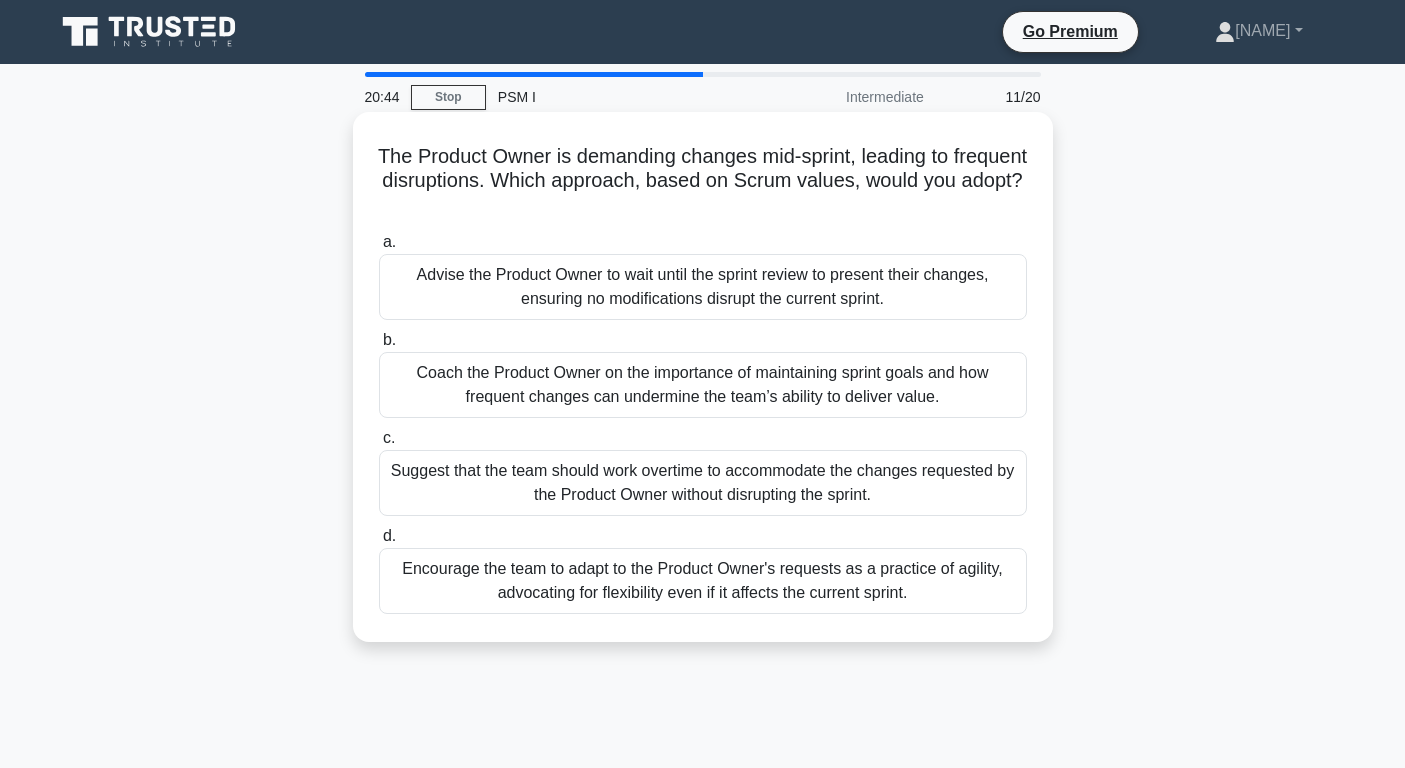 click on "b.
Coach the Product Owner on the importance of maintaining sprint goals and how frequent changes can undermine the team’s ability to deliver value." at bounding box center [379, 340] 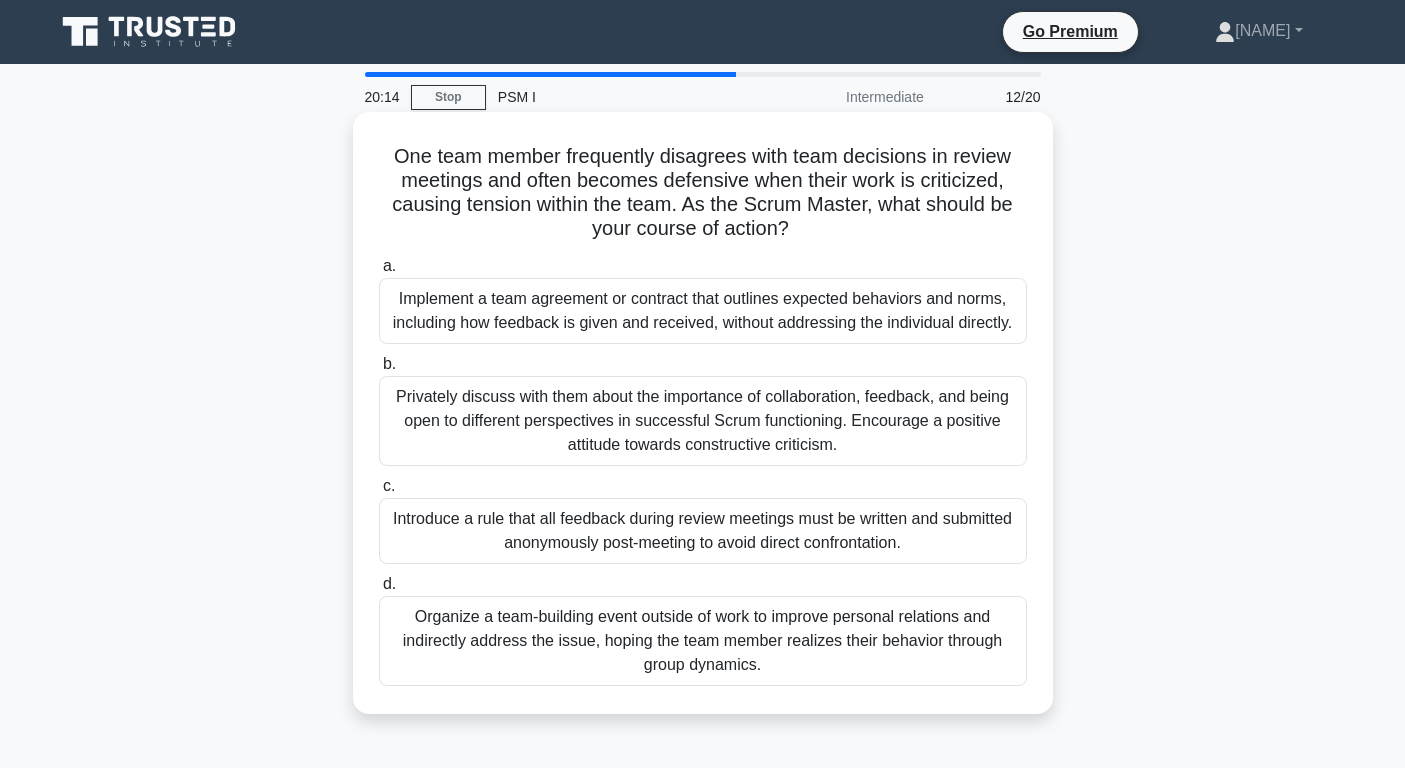 click on "Privately discuss with them about the importance of collaboration, feedback, and being open to different perspectives in successful Scrum functioning. Encourage a positive attitude towards constructive criticism." at bounding box center (703, 421) 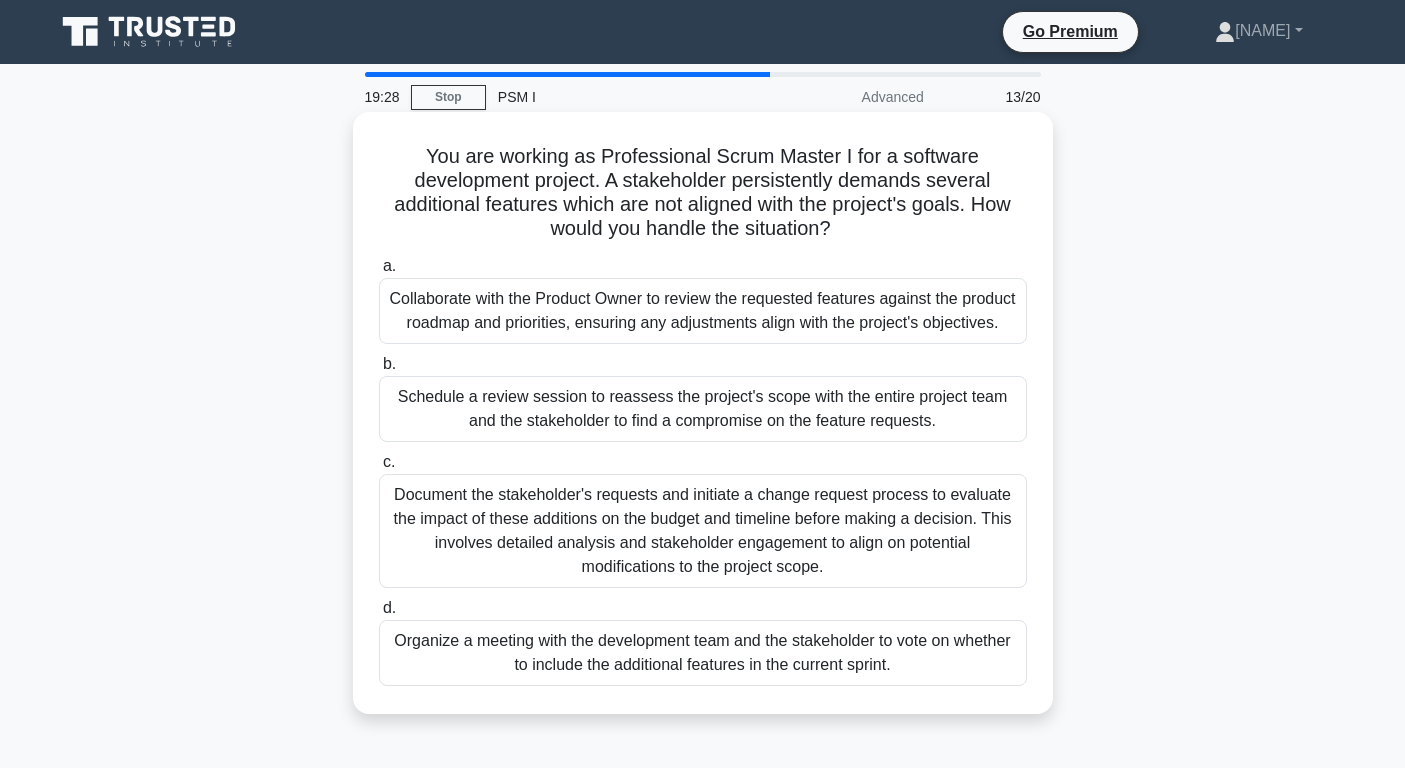 click on "Collaborate with the Product Owner to review the requested features against the product roadmap and priorities, ensuring any adjustments align with the project's objectives." at bounding box center [703, 311] 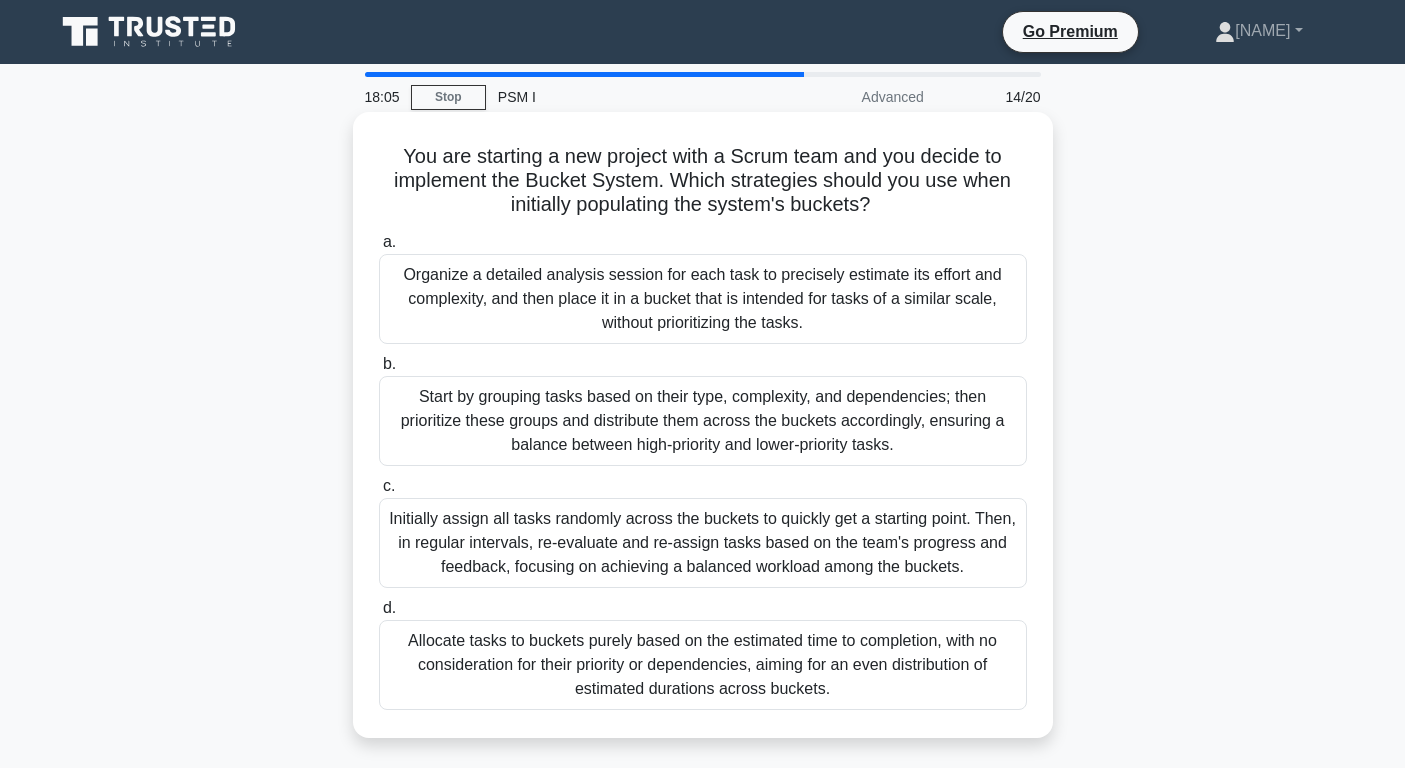 click on "Organize a detailed analysis session for each task to precisely estimate its effort and complexity, and then place it in a bucket that is intended for tasks of a similar scale, without prioritizing the tasks." at bounding box center [703, 299] 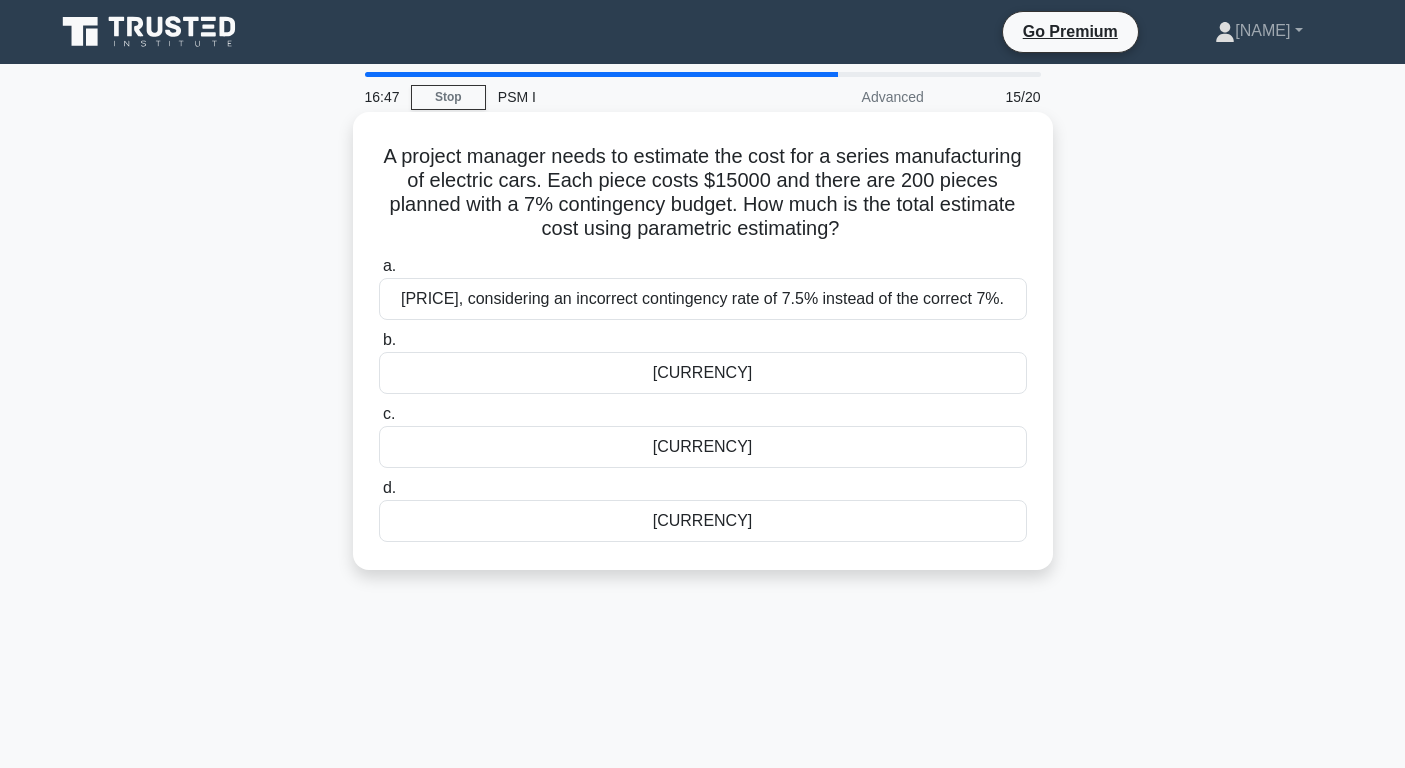 click on "$3,210,000" at bounding box center [703, 521] 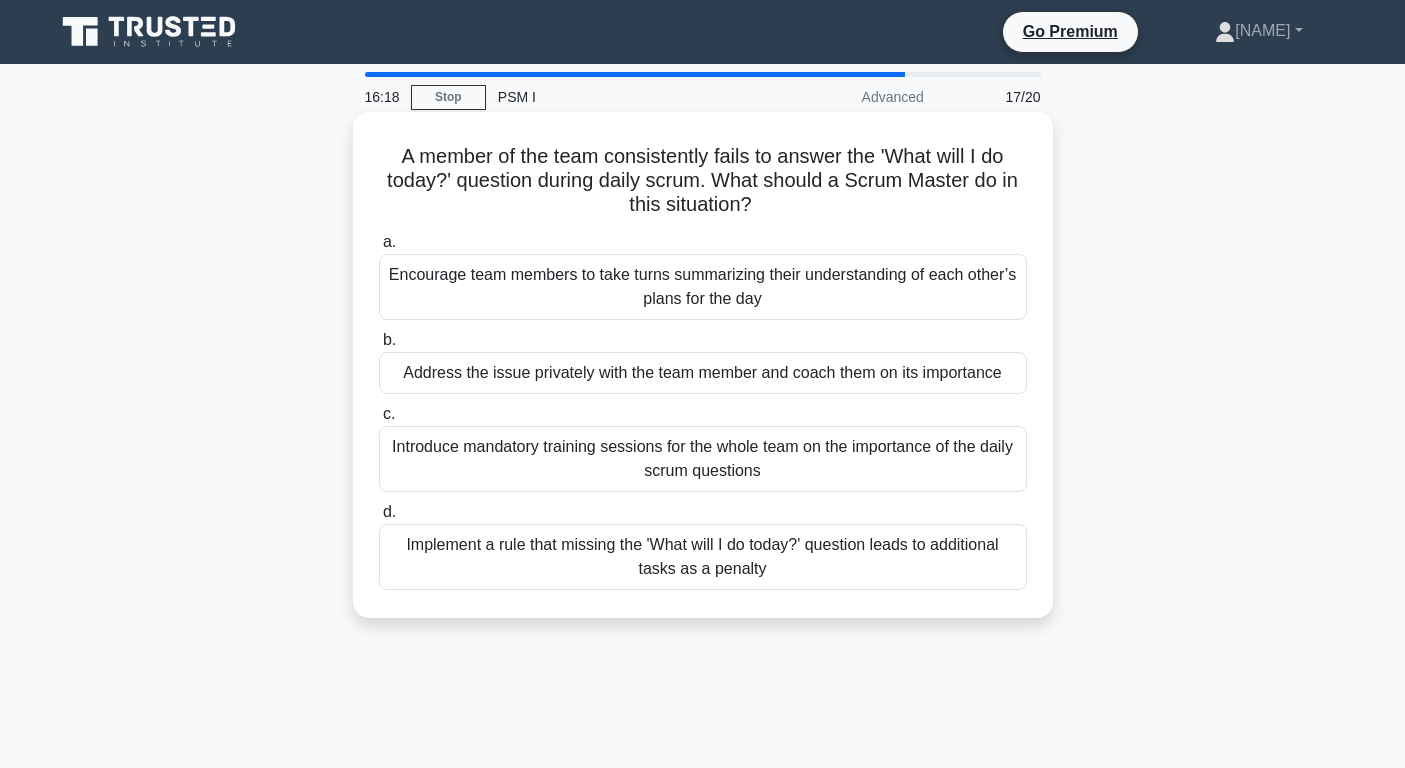 click on "Encourage team members to take turns summarizing their understanding of each other’s plans for the day" at bounding box center (703, 287) 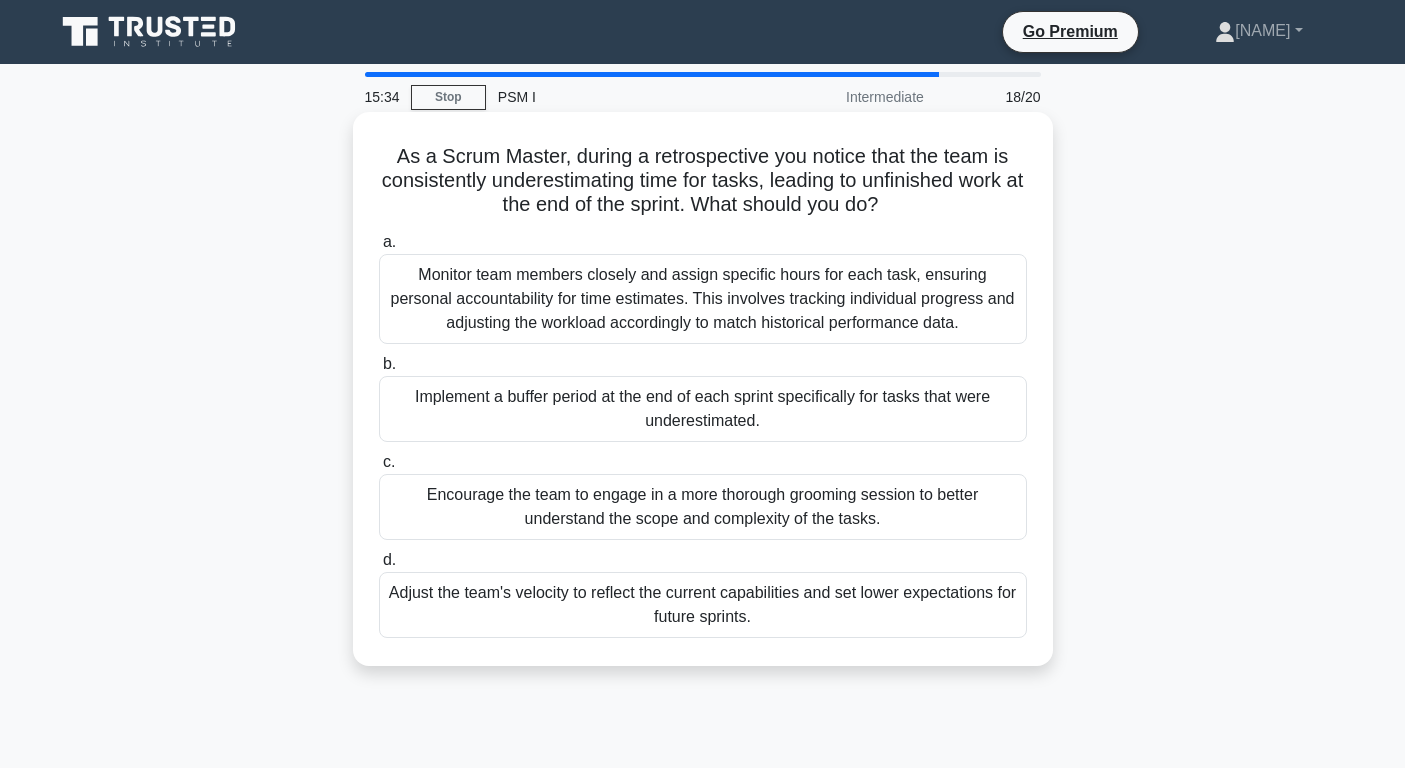click on "Implement a buffer period at the end of each sprint specifically for tasks that were underestimated." at bounding box center [703, 409] 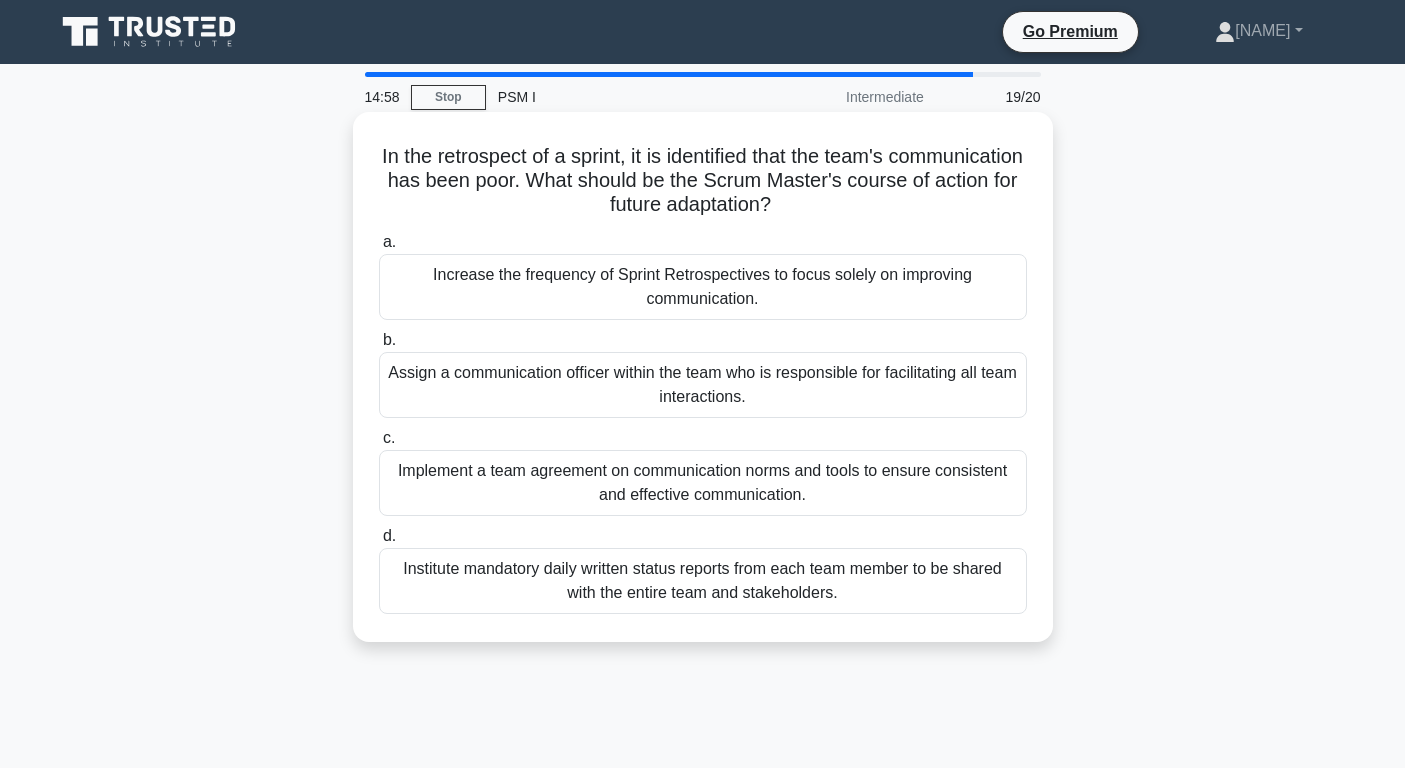 click on "Implement a team agreement on communication norms and tools to ensure consistent and effective communication." at bounding box center (703, 483) 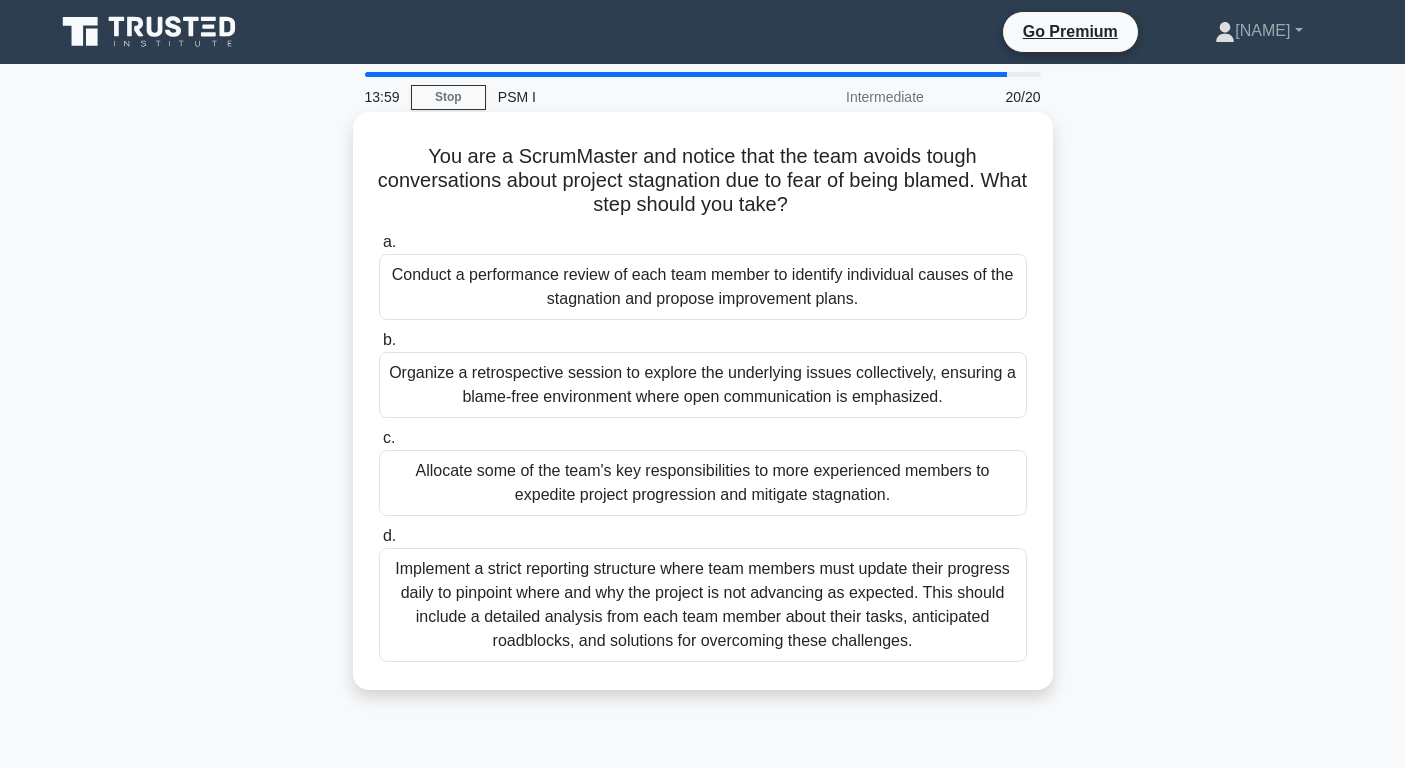 click on "Allocate some of the team's key responsibilities to more experienced members to expedite project progression and mitigate stagnation." at bounding box center (703, 483) 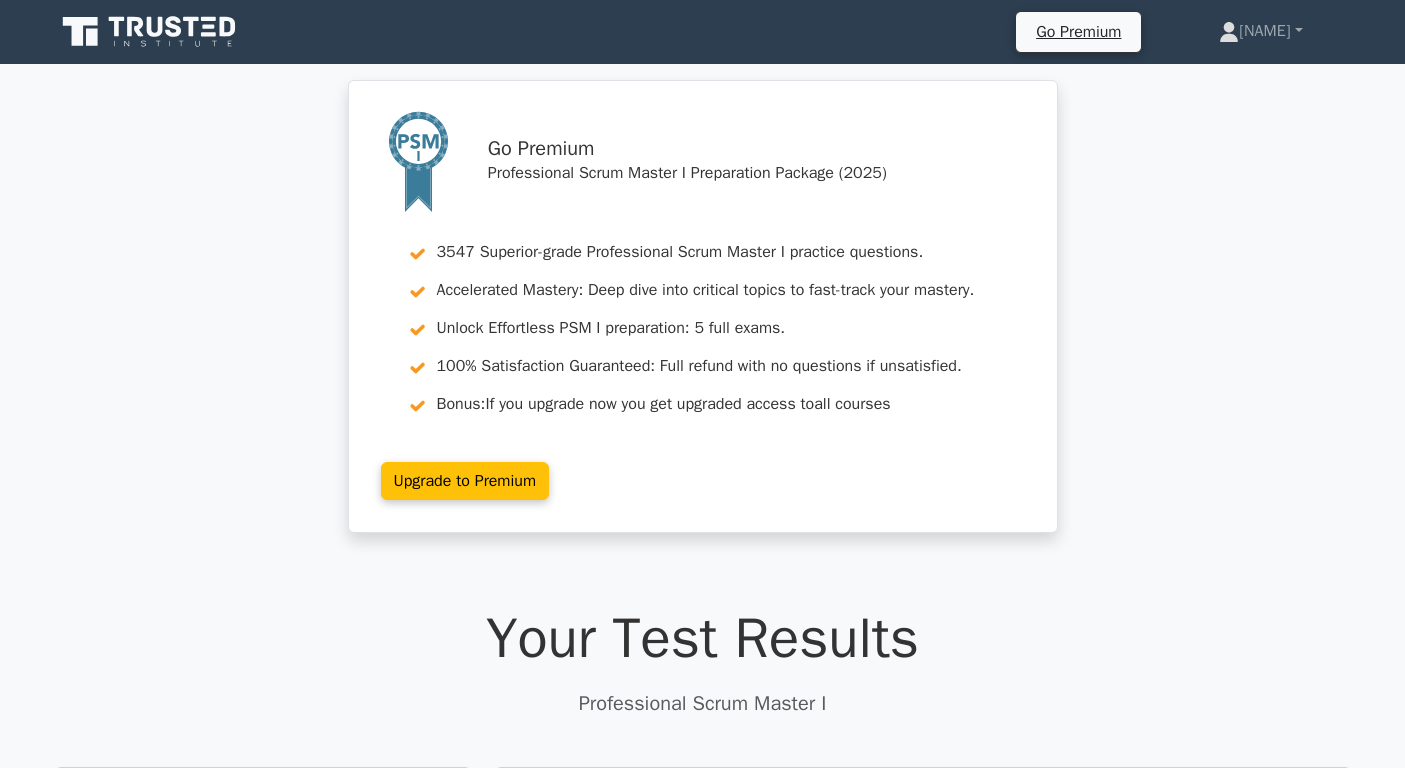 scroll, scrollTop: 0, scrollLeft: 0, axis: both 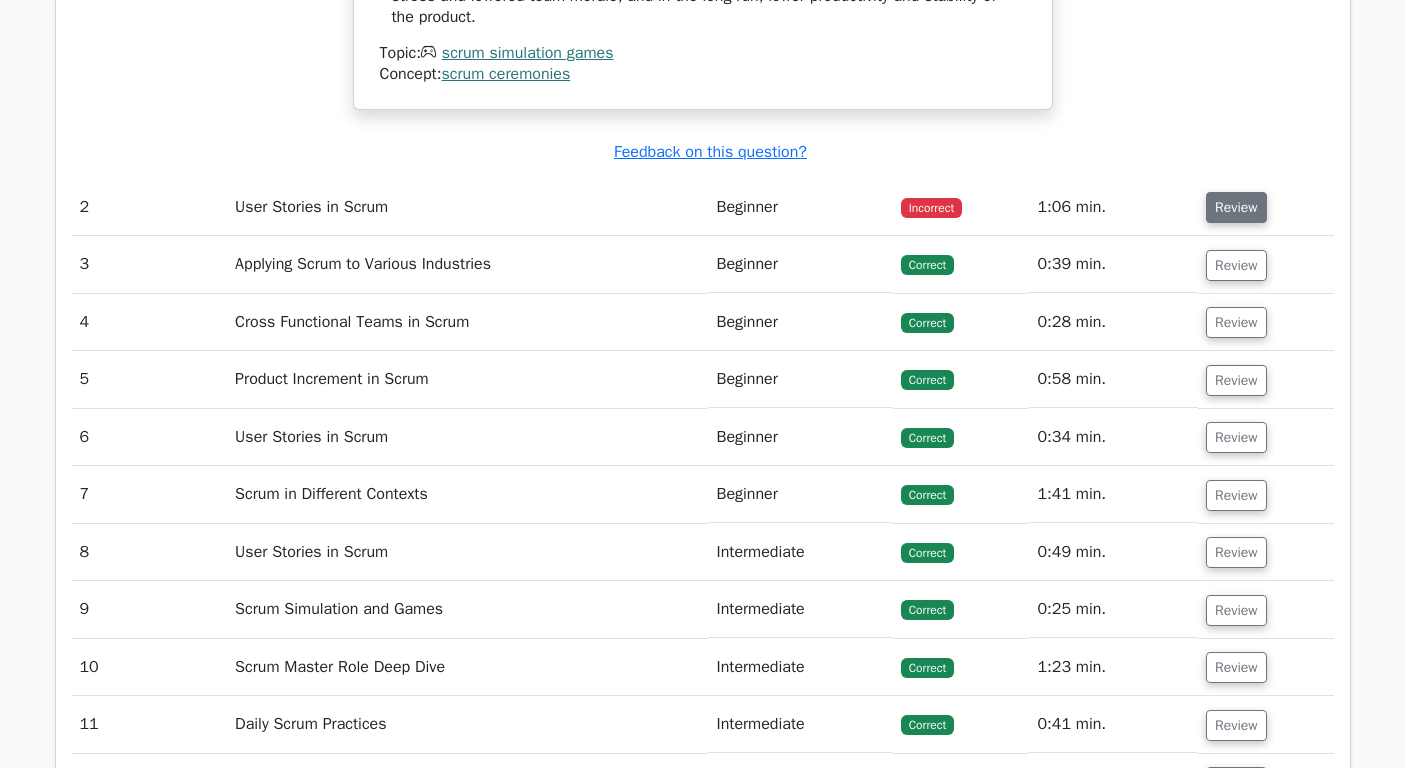 click on "Review" at bounding box center (1236, 207) 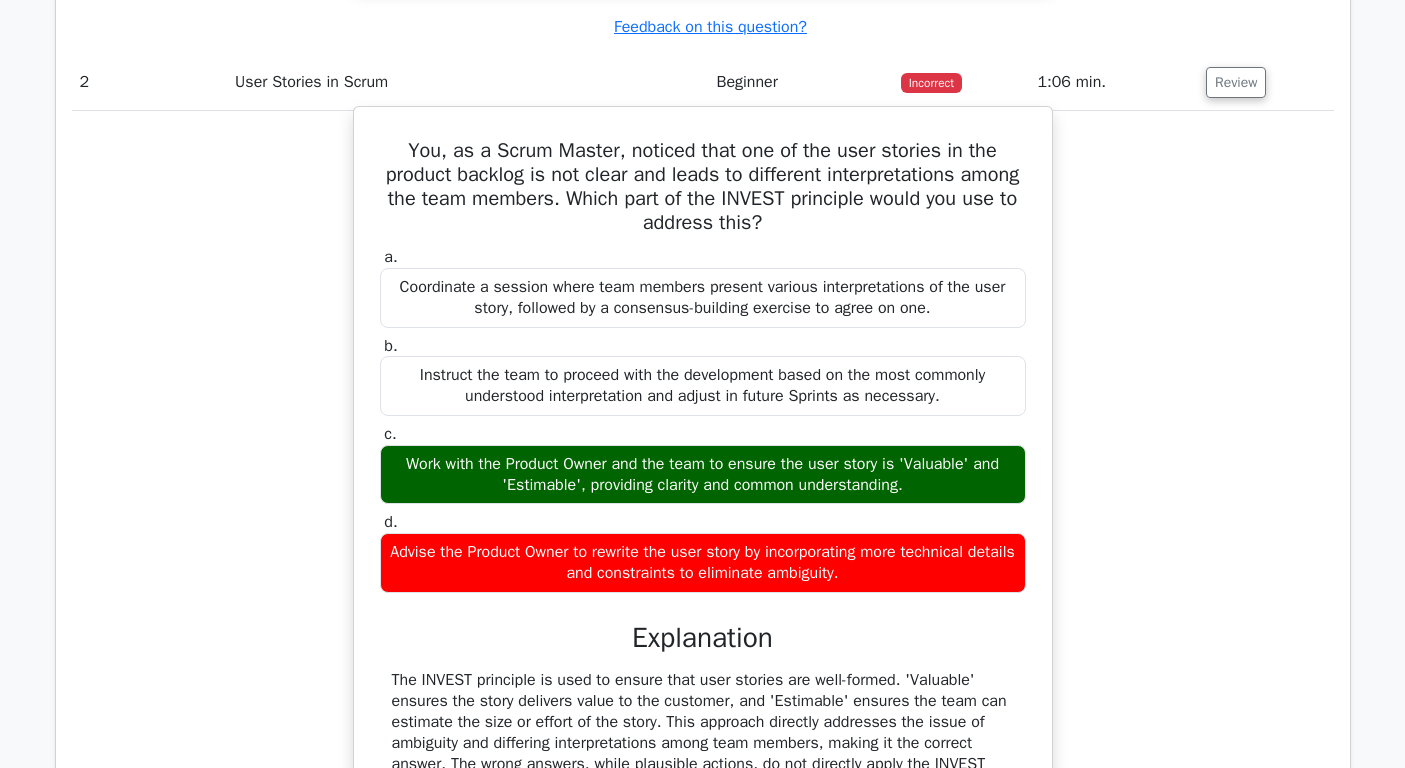 scroll, scrollTop: 2951, scrollLeft: 0, axis: vertical 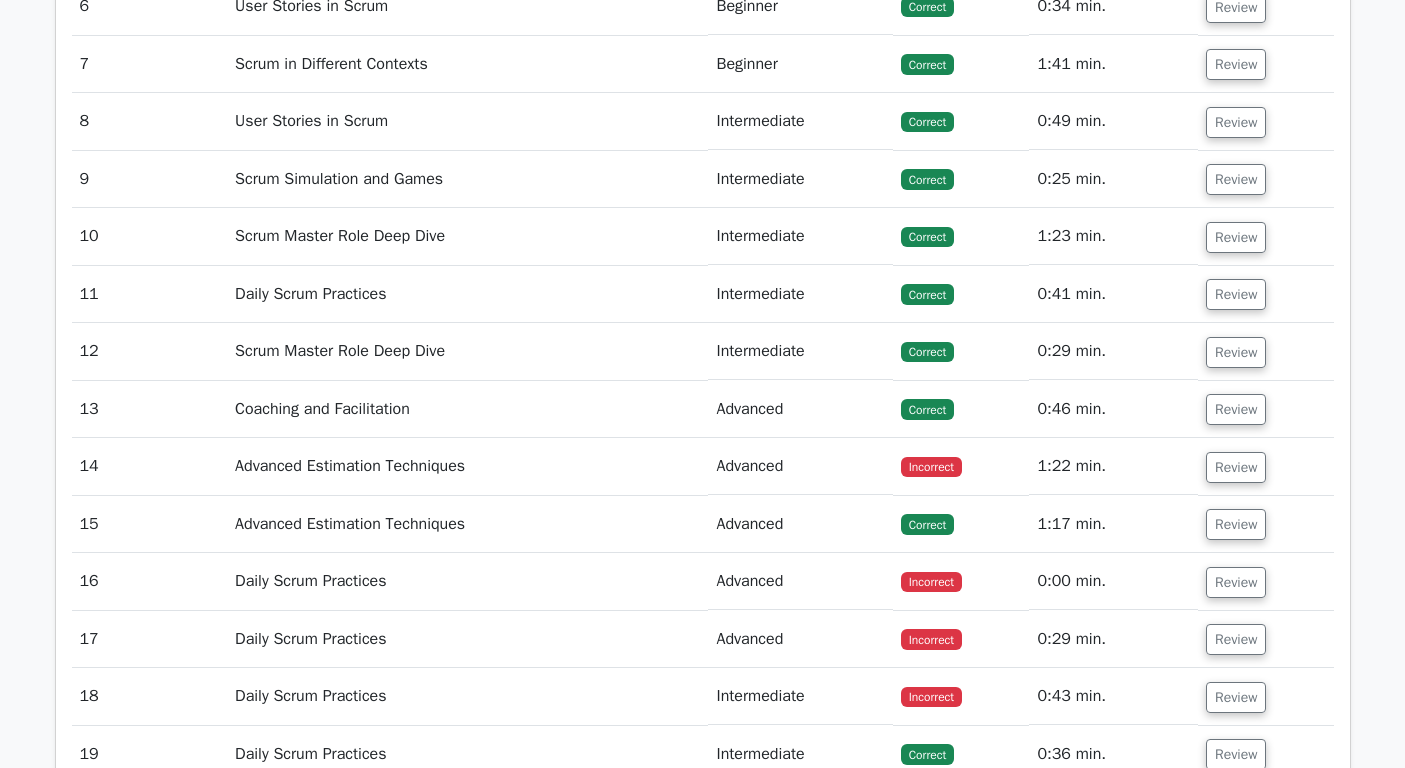 click on "Incorrect" at bounding box center [931, 467] 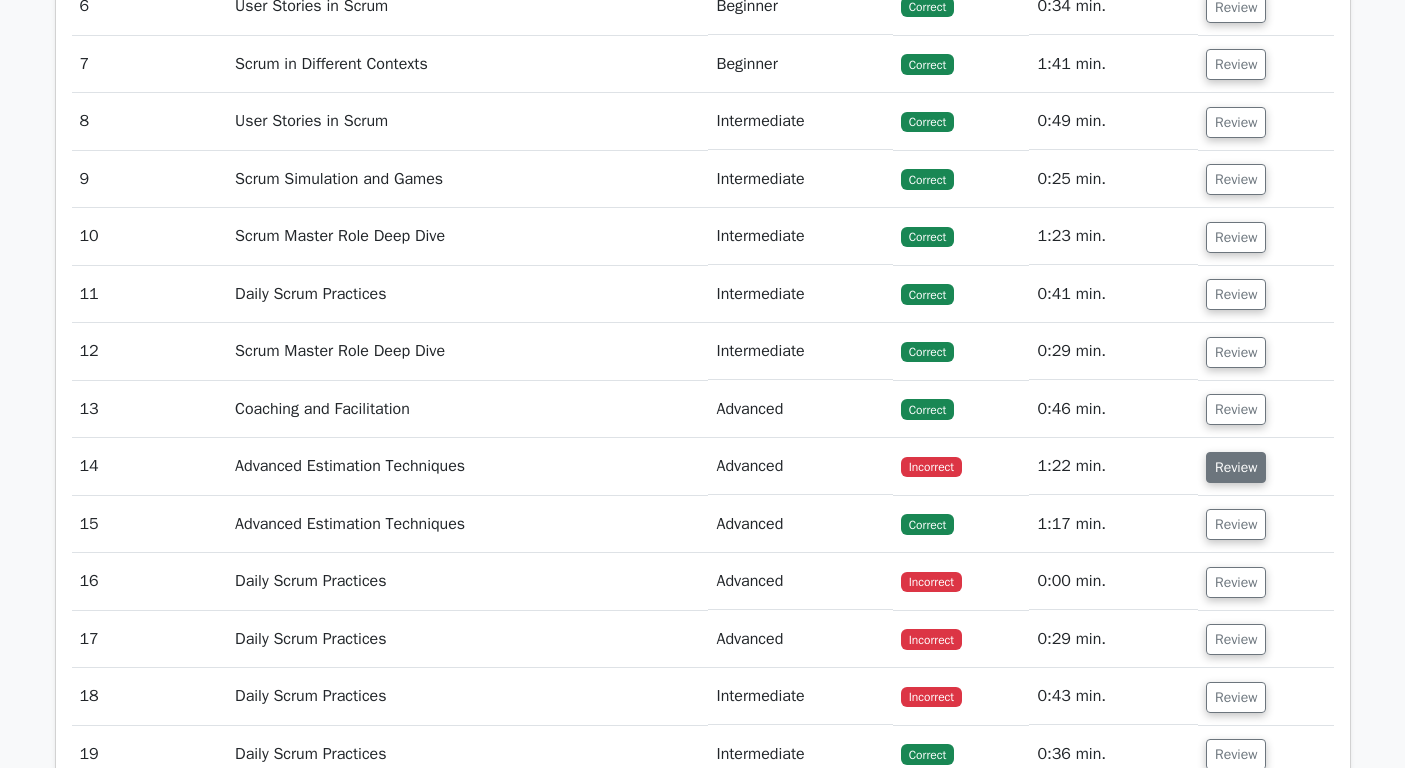 click on "Review" at bounding box center (1236, 467) 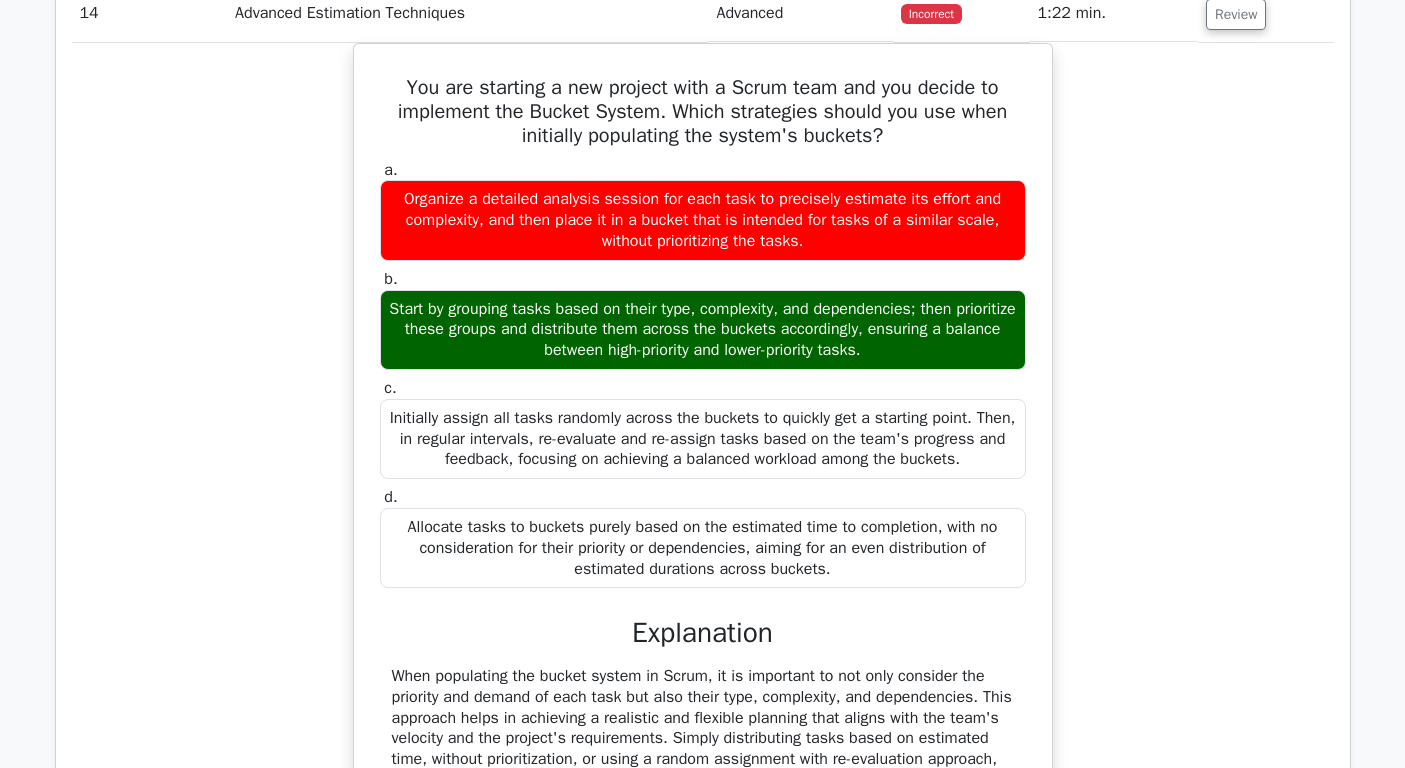 scroll, scrollTop: 4944, scrollLeft: 0, axis: vertical 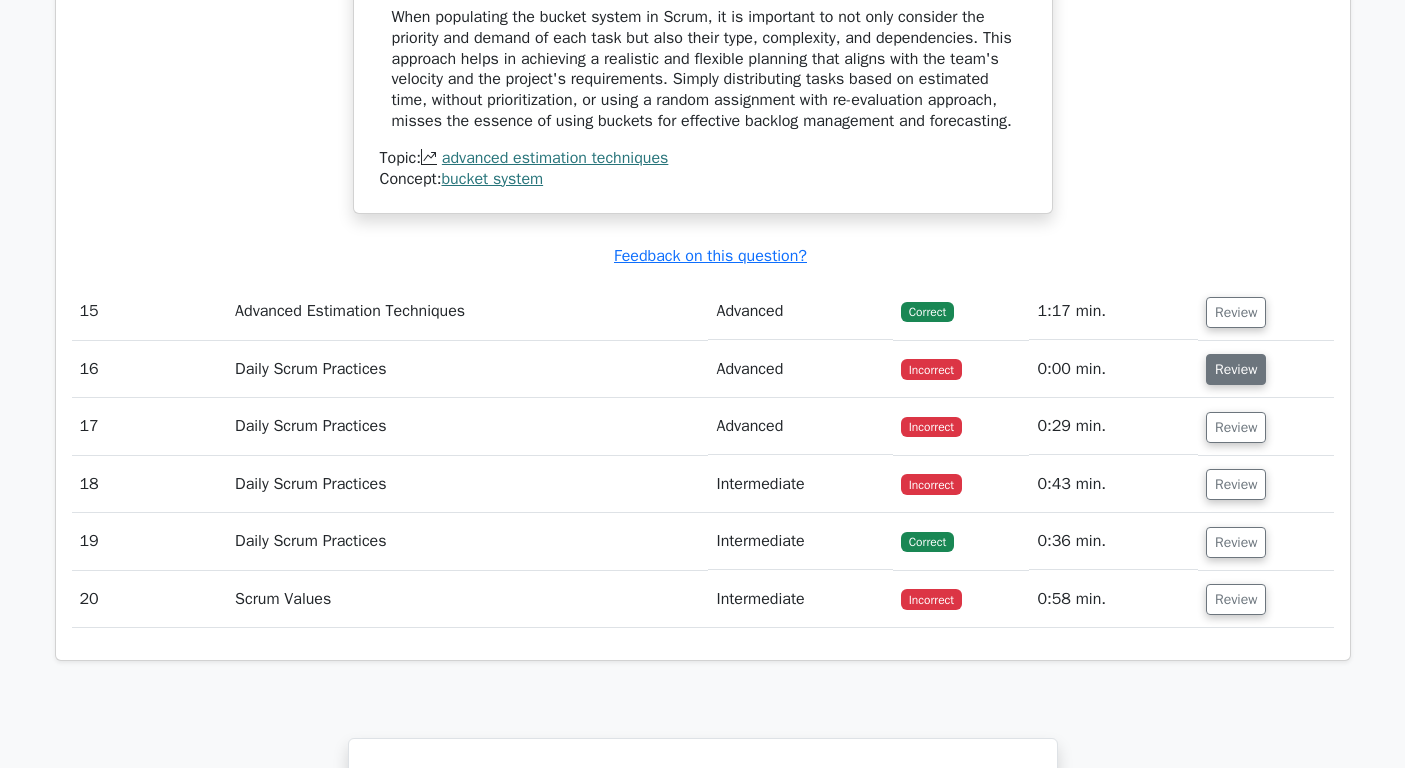 click on "Review" at bounding box center [1236, 369] 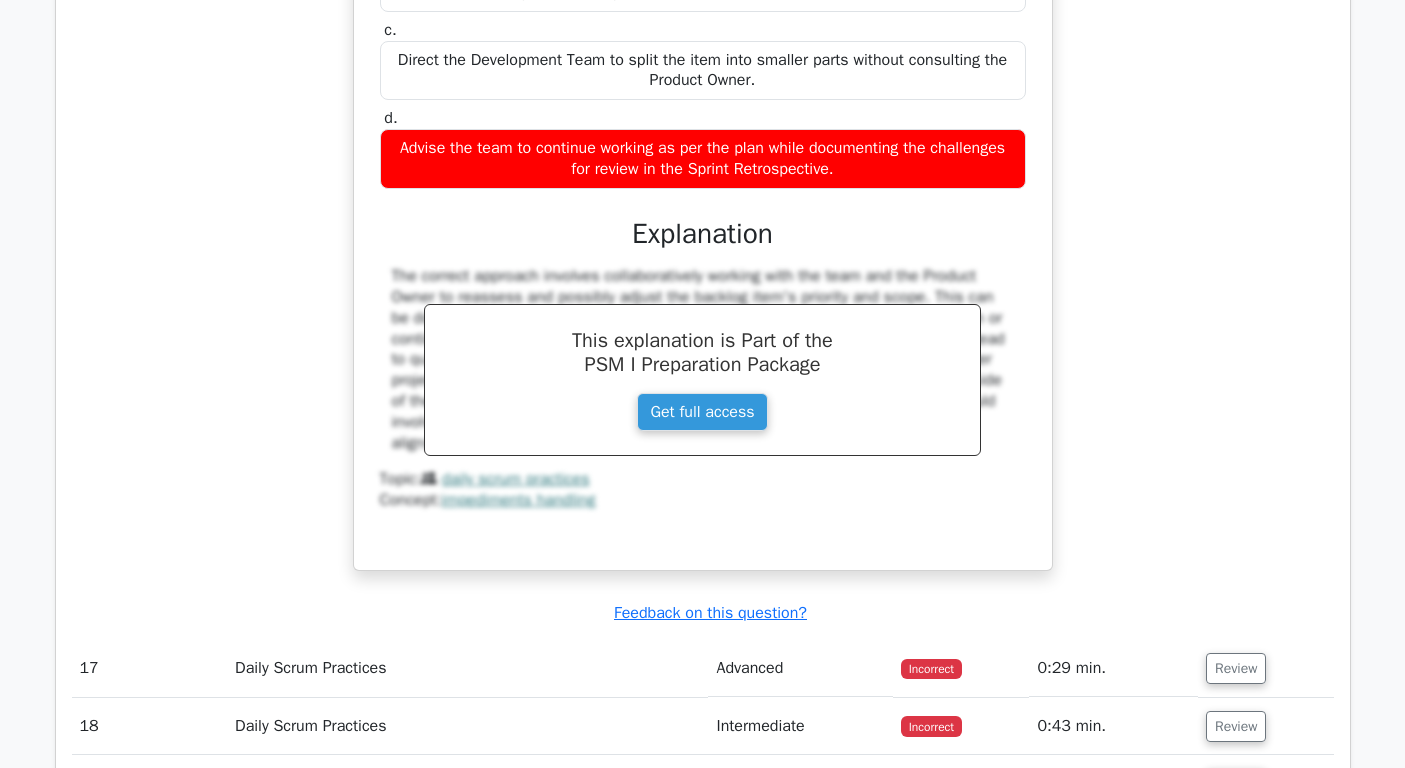 scroll, scrollTop: 5983, scrollLeft: 0, axis: vertical 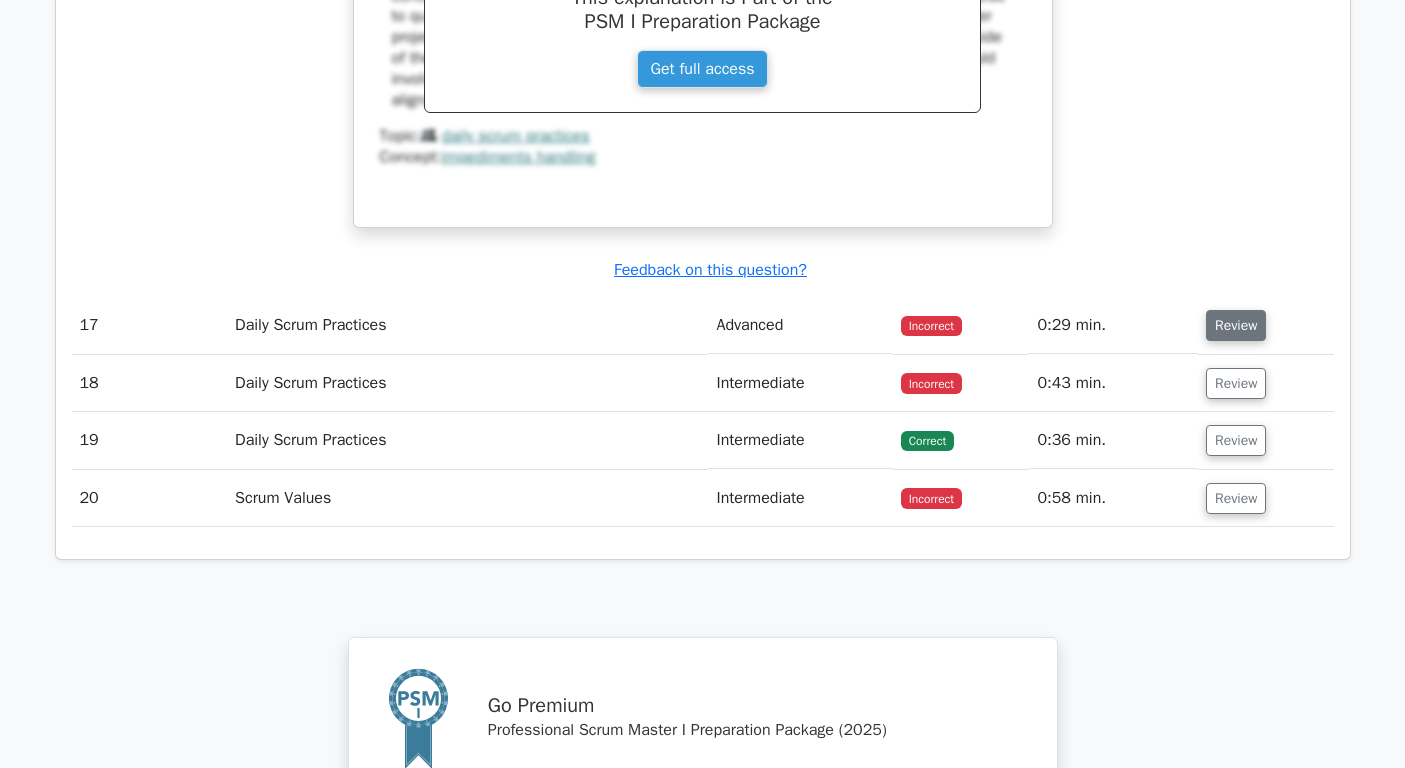 click on "Review" at bounding box center (1236, 325) 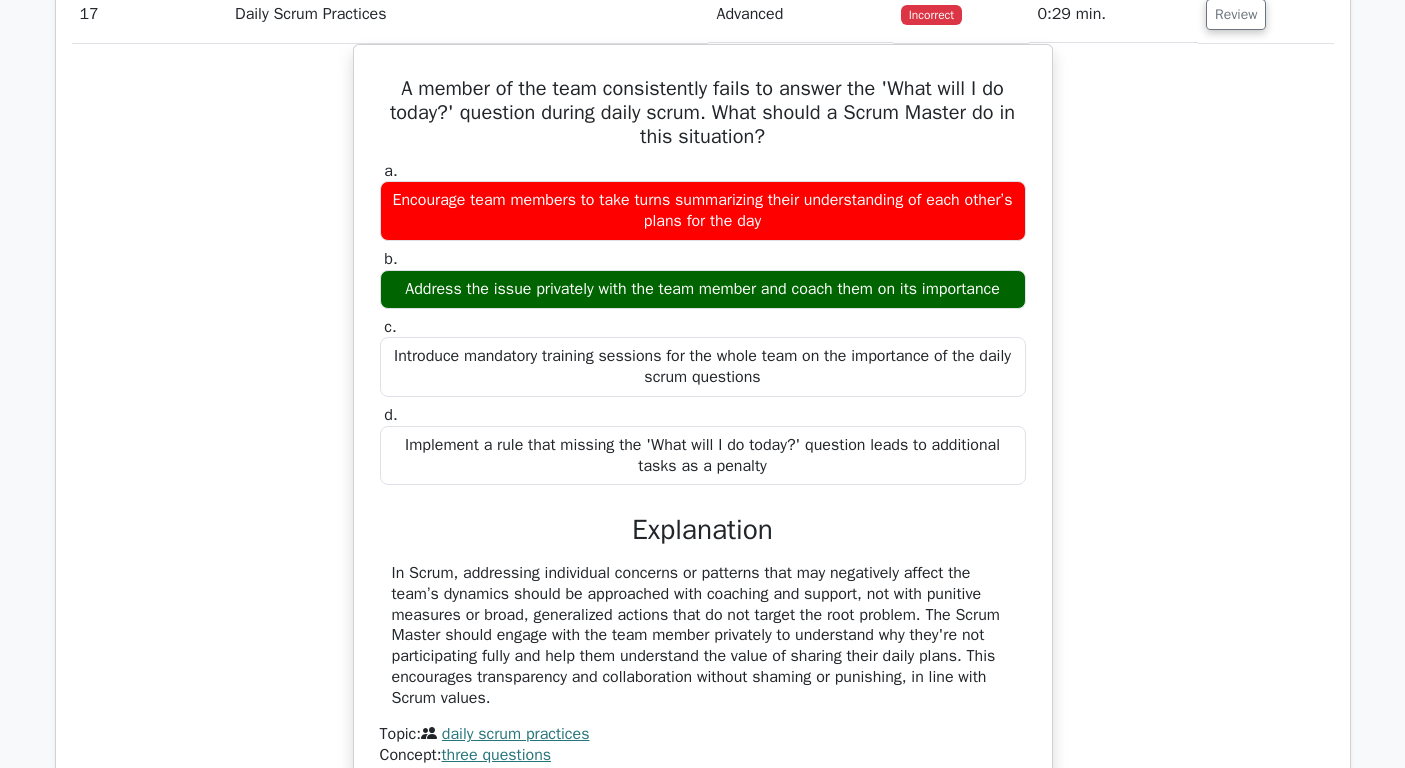 scroll, scrollTop: 6690, scrollLeft: 0, axis: vertical 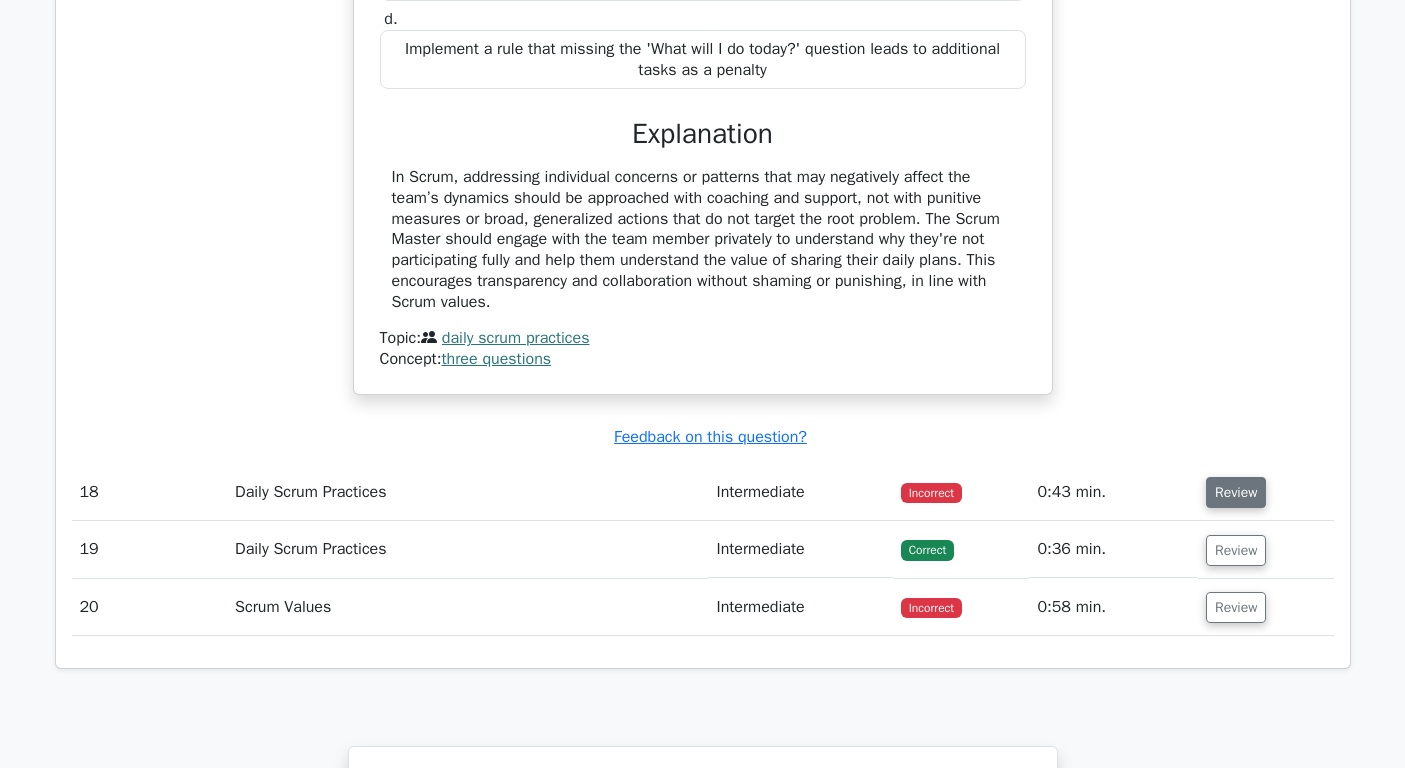 click on "Review" at bounding box center [1236, 492] 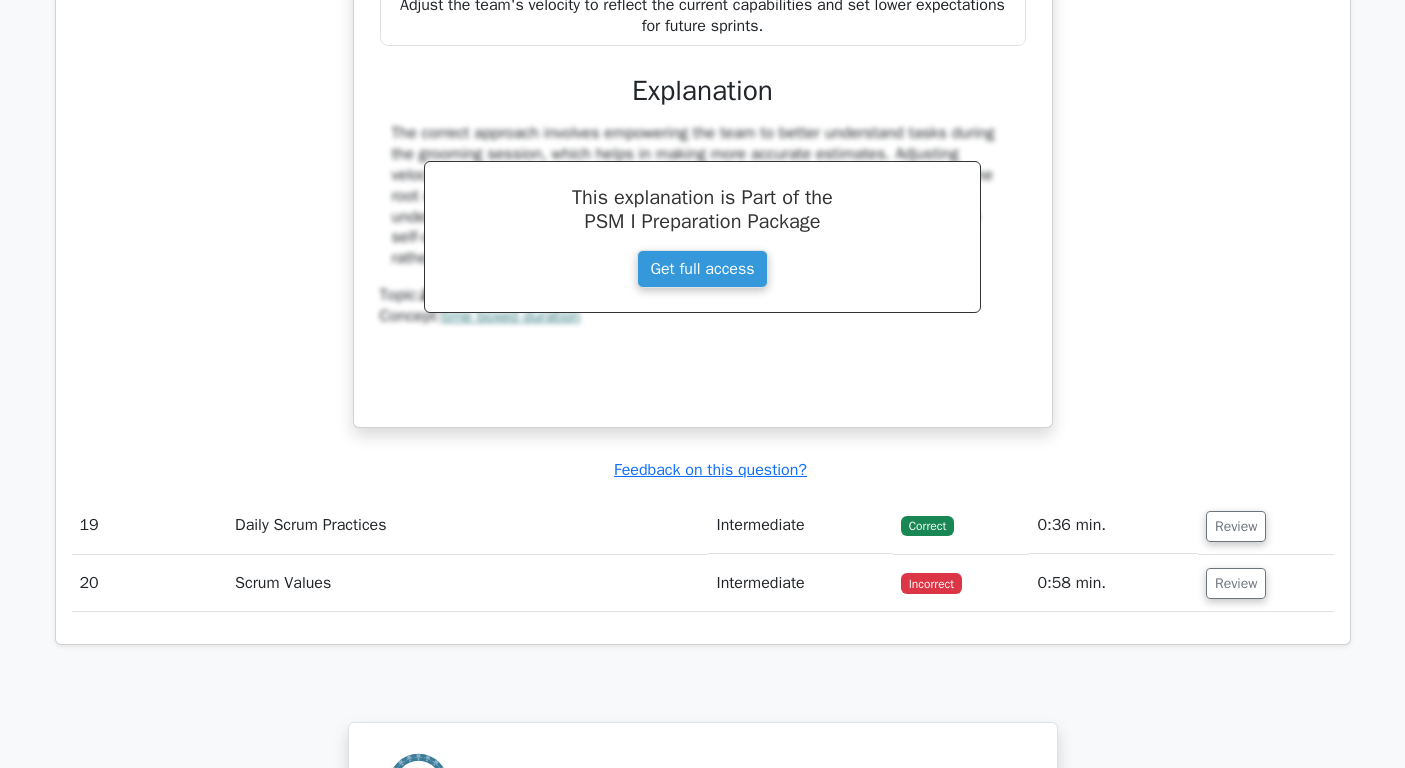 scroll, scrollTop: 8033, scrollLeft: 0, axis: vertical 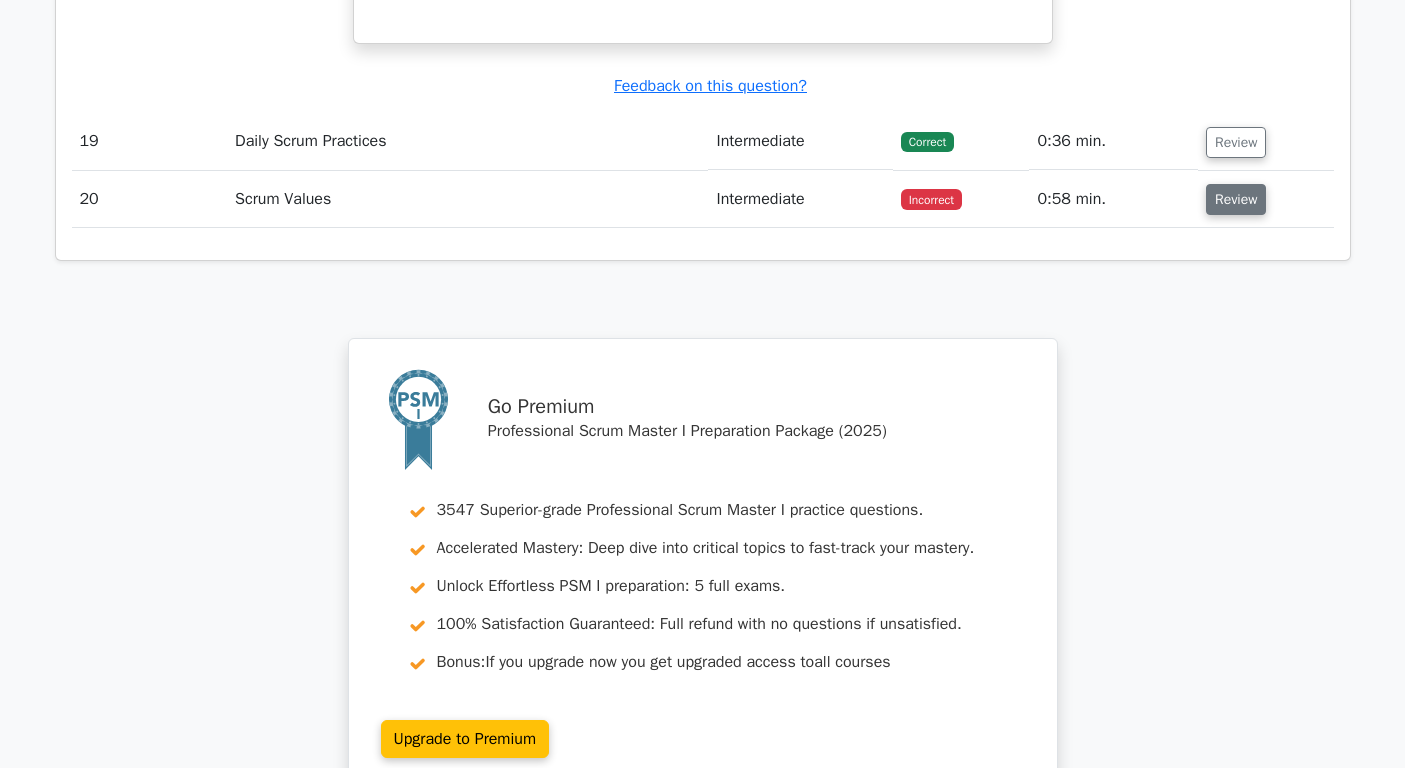 click on "Review" at bounding box center [1236, 199] 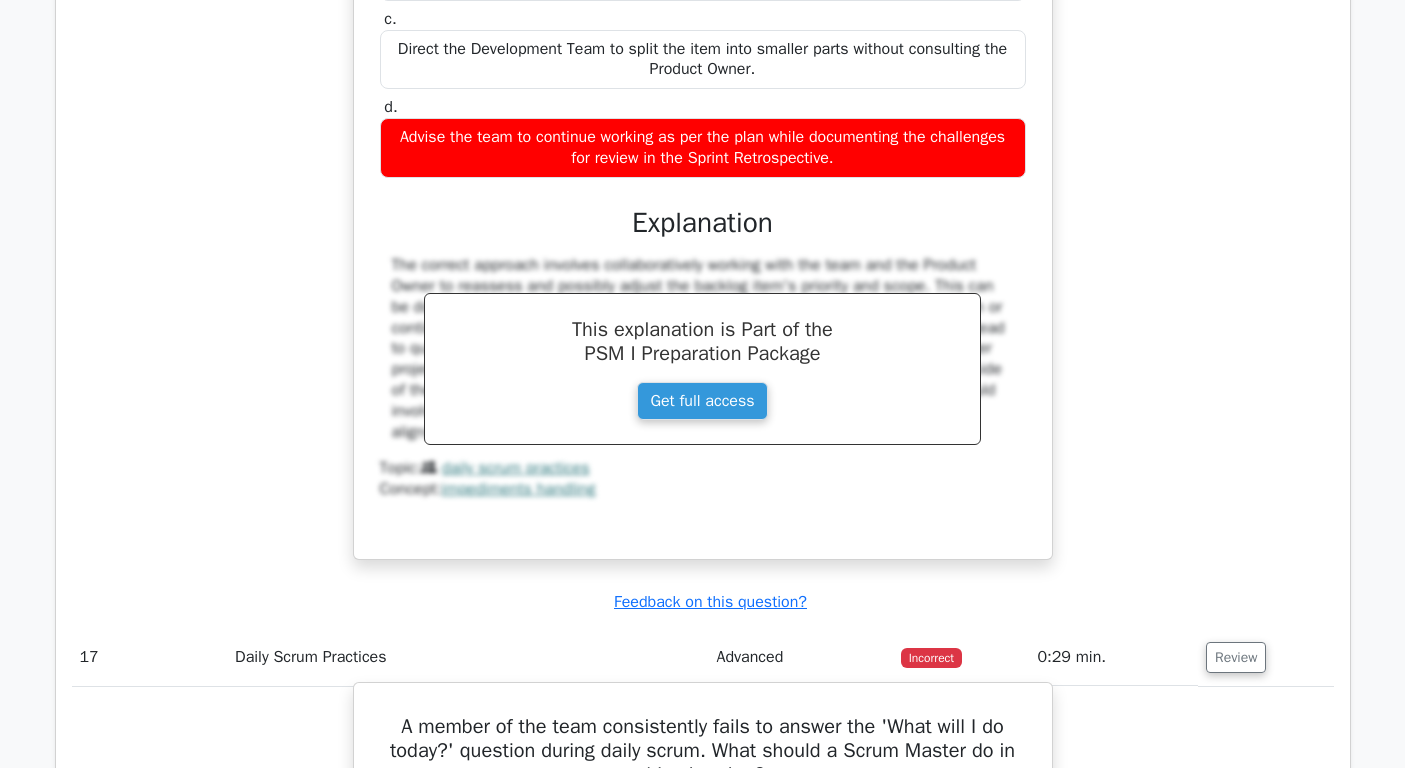 scroll, scrollTop: 5094, scrollLeft: 0, axis: vertical 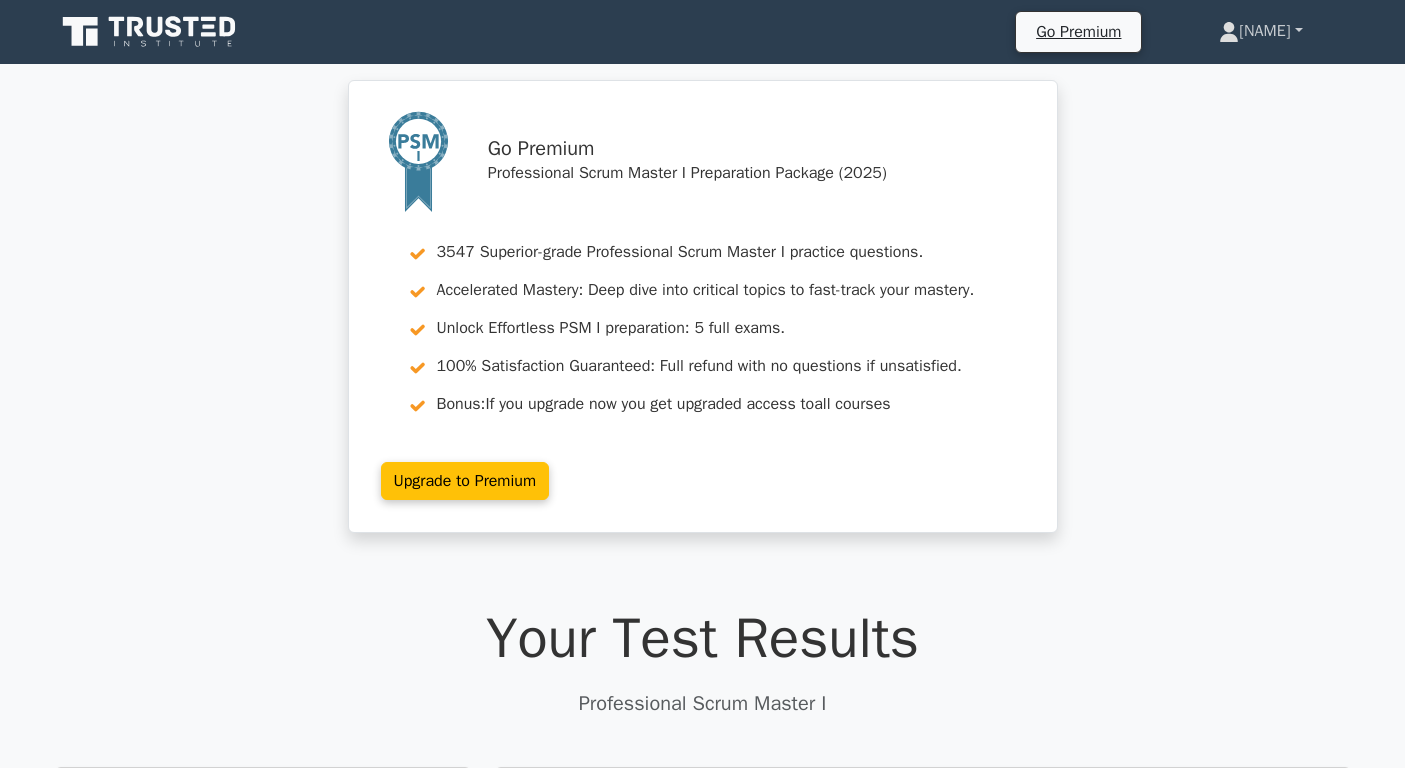 click on "[FIRST]" at bounding box center [1260, 31] 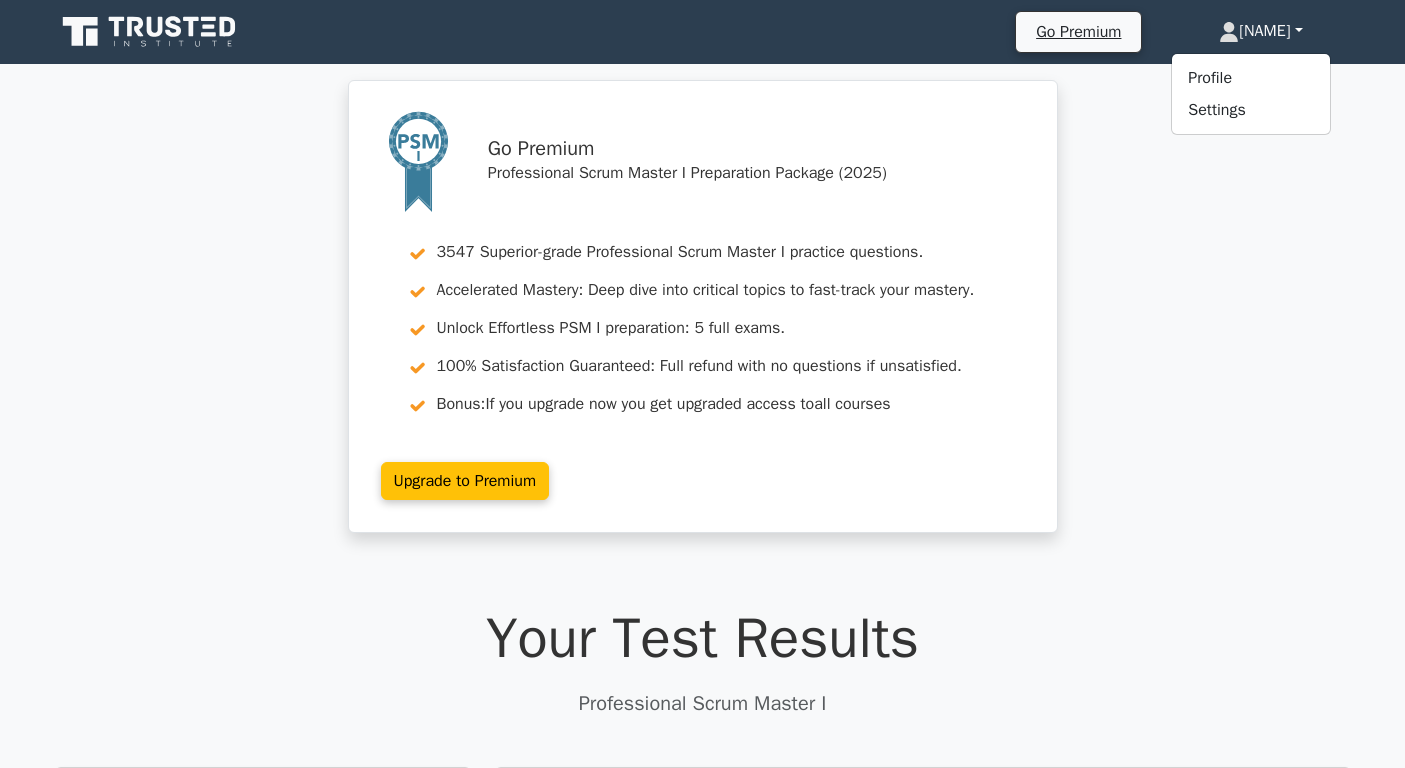click 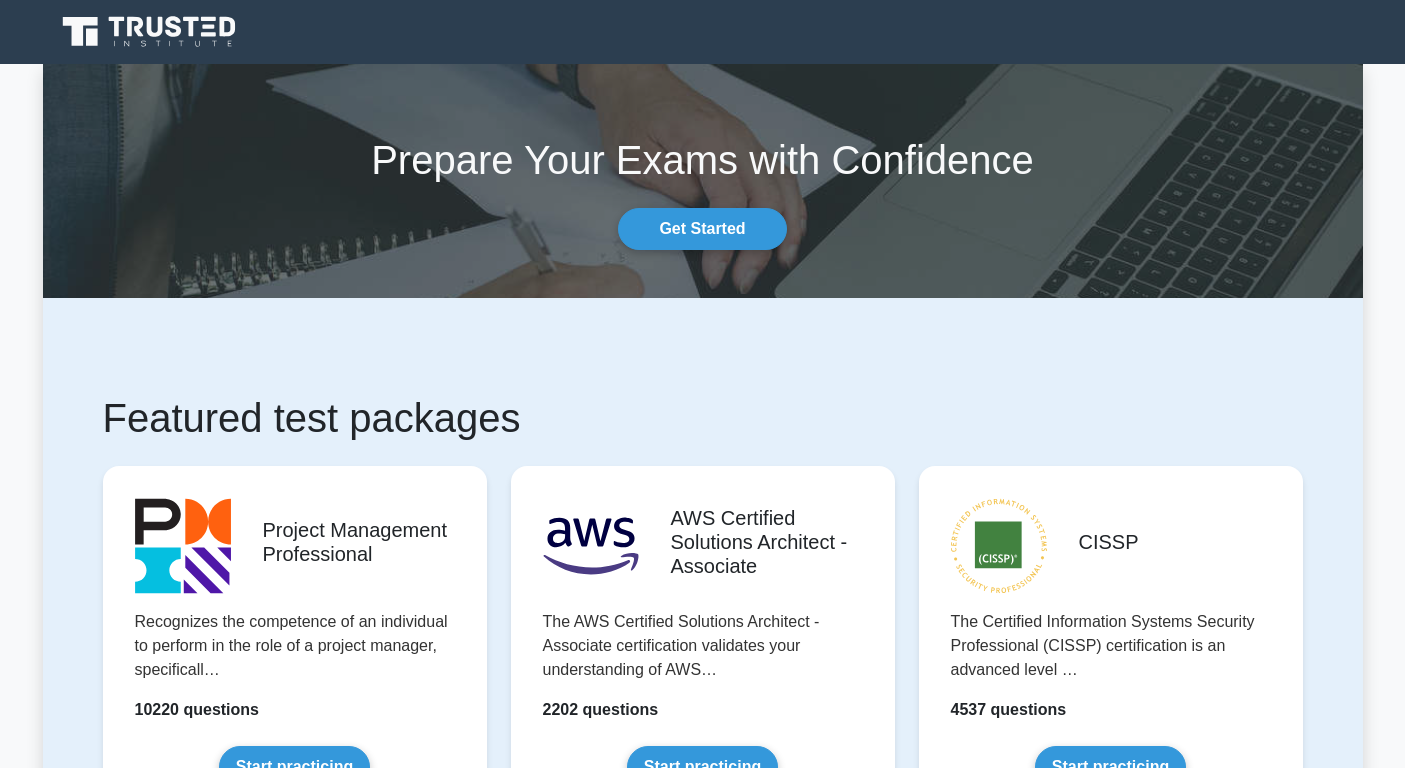 scroll, scrollTop: 0, scrollLeft: 0, axis: both 